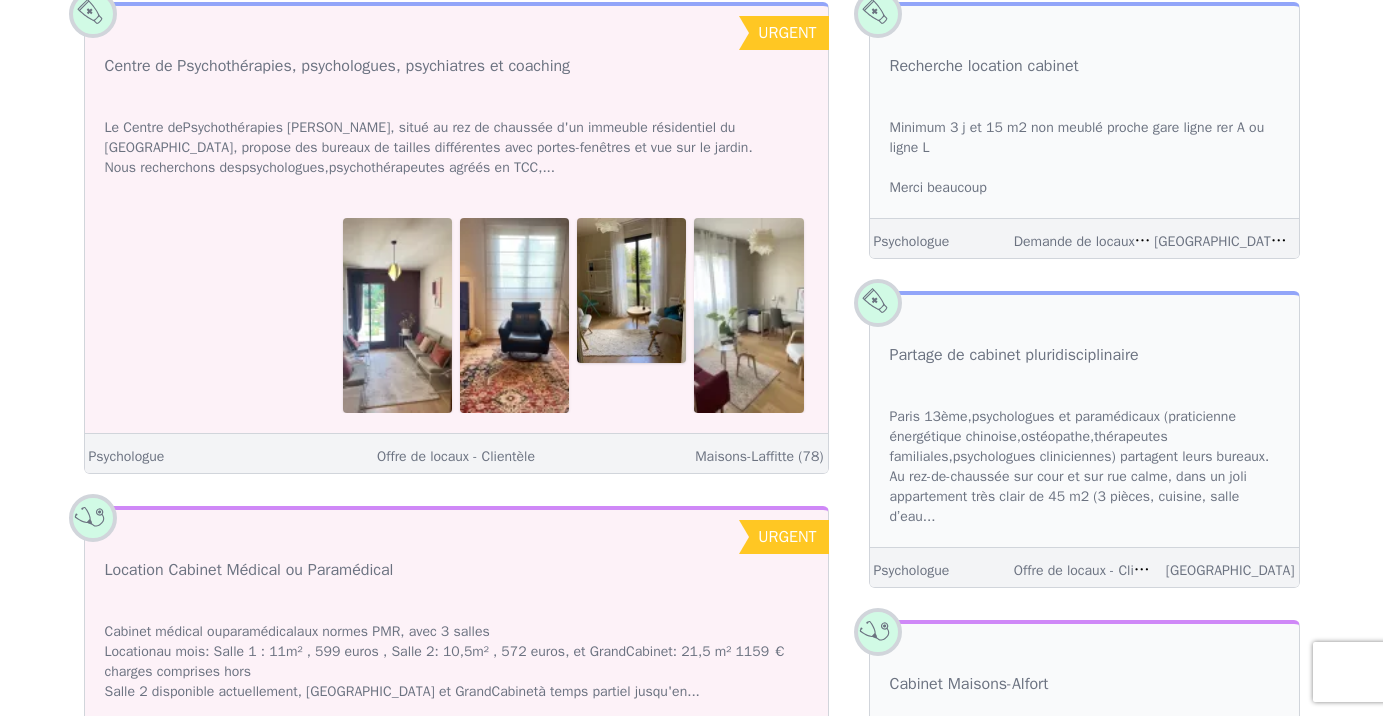 scroll, scrollTop: 0, scrollLeft: 0, axis: both 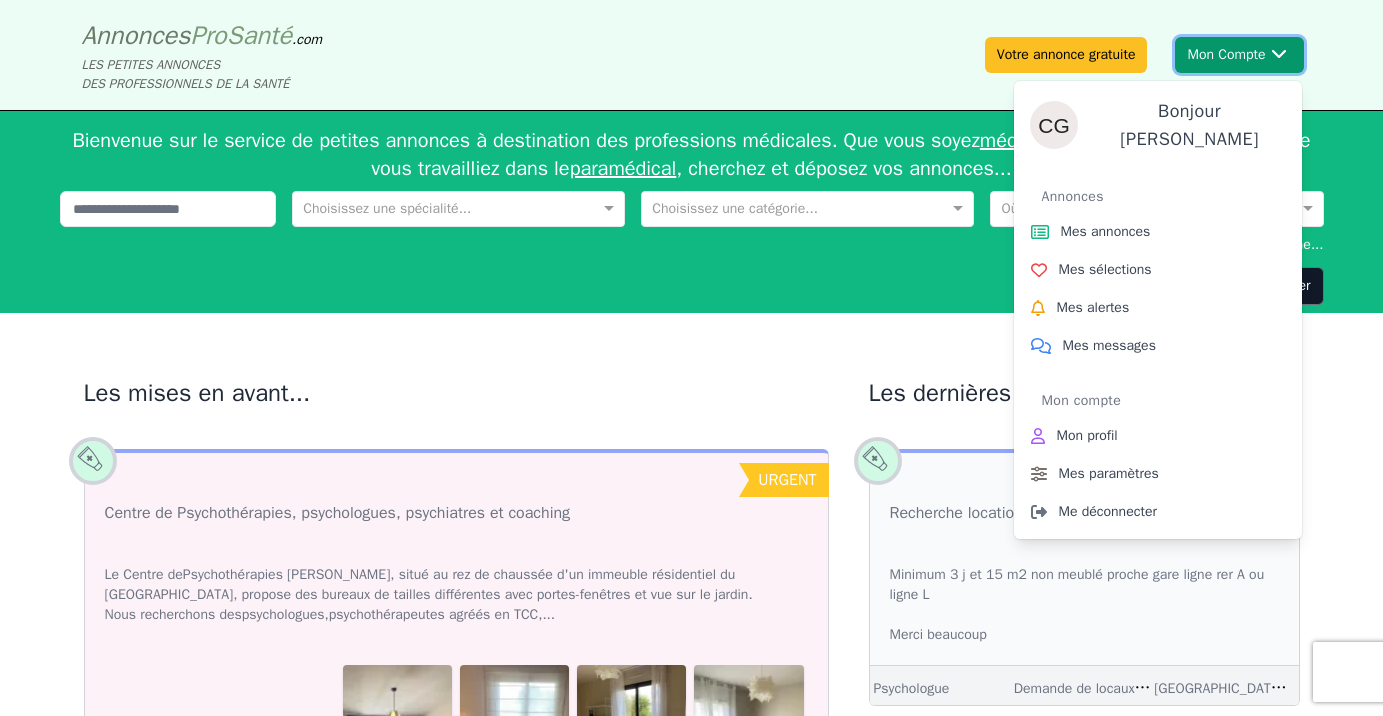 click on "Mon Compte   Bonjour [PERSON_NAME] annonces Mes sélections Mes alertes Mes messages Mon compte Mon profil Mes paramètres Me déconnecter" at bounding box center [1239, 55] 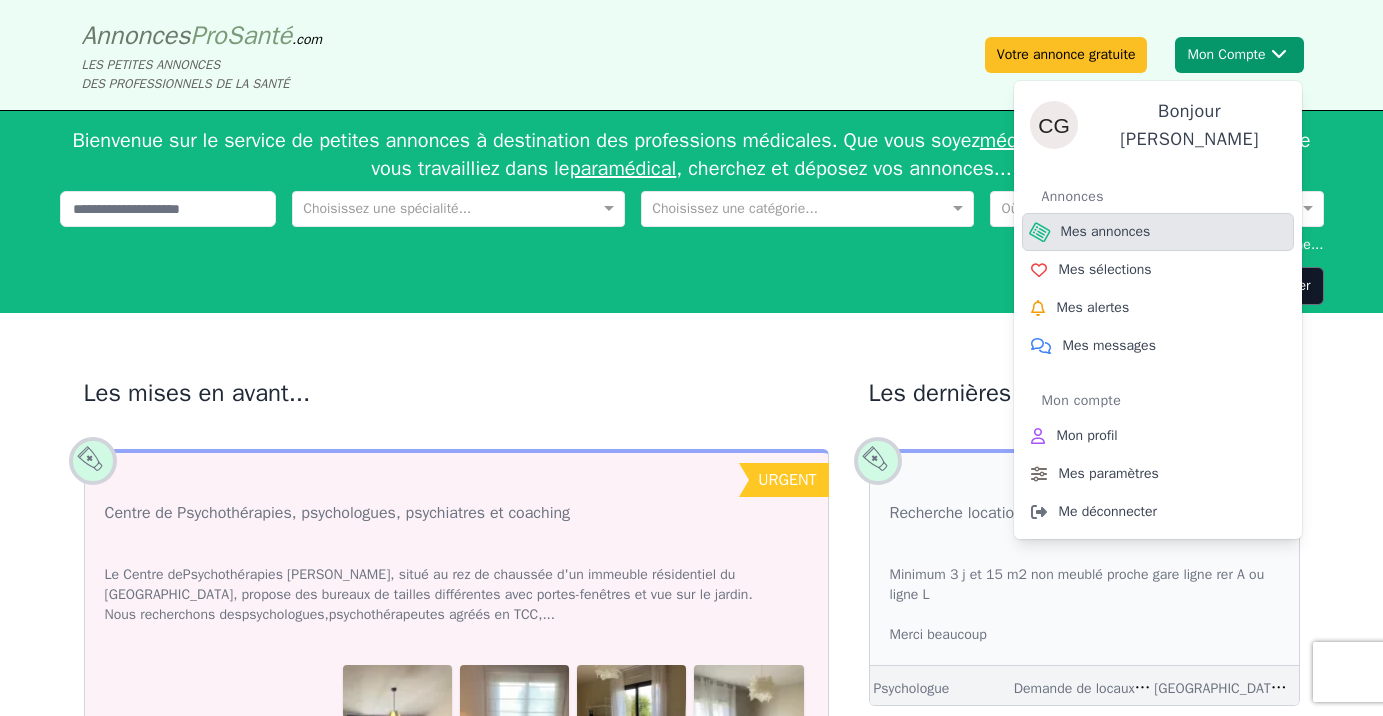 click on "Mes annonces" at bounding box center [1158, 232] 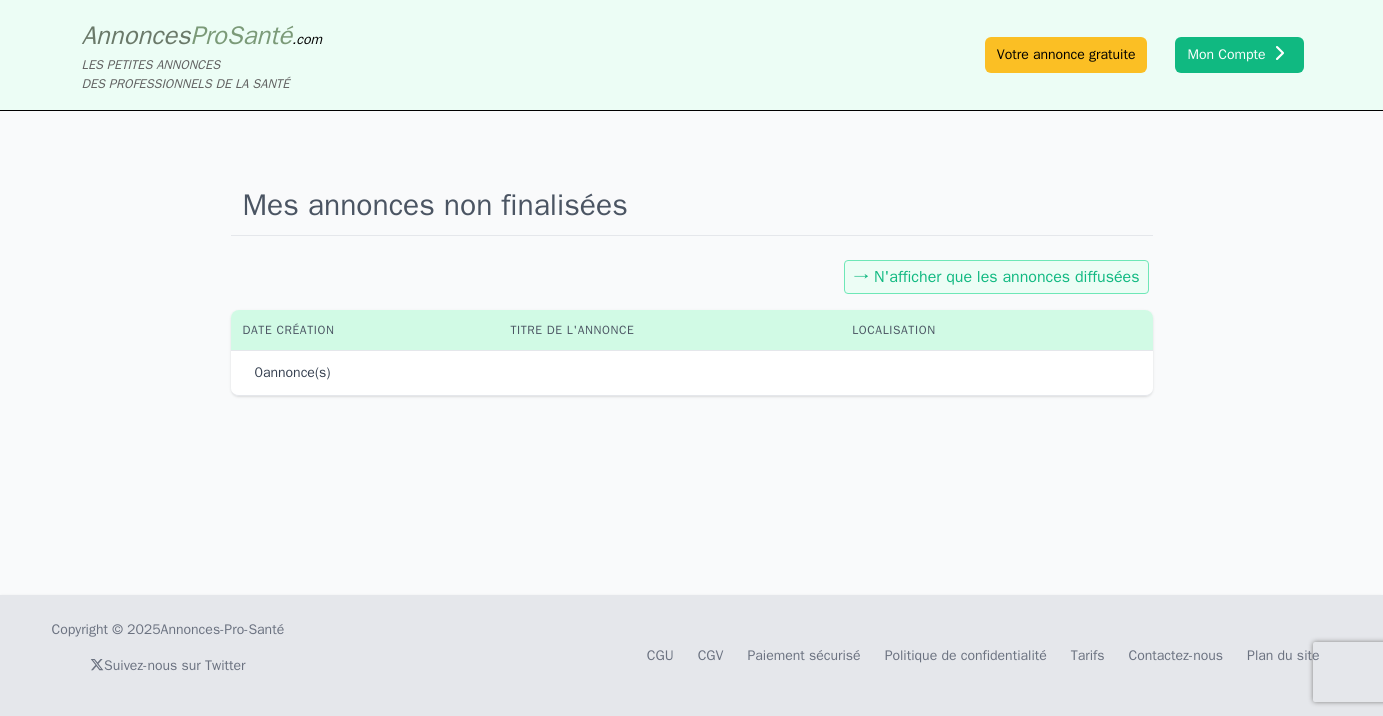 click on "→ N'afficher que les annonces diffusées" 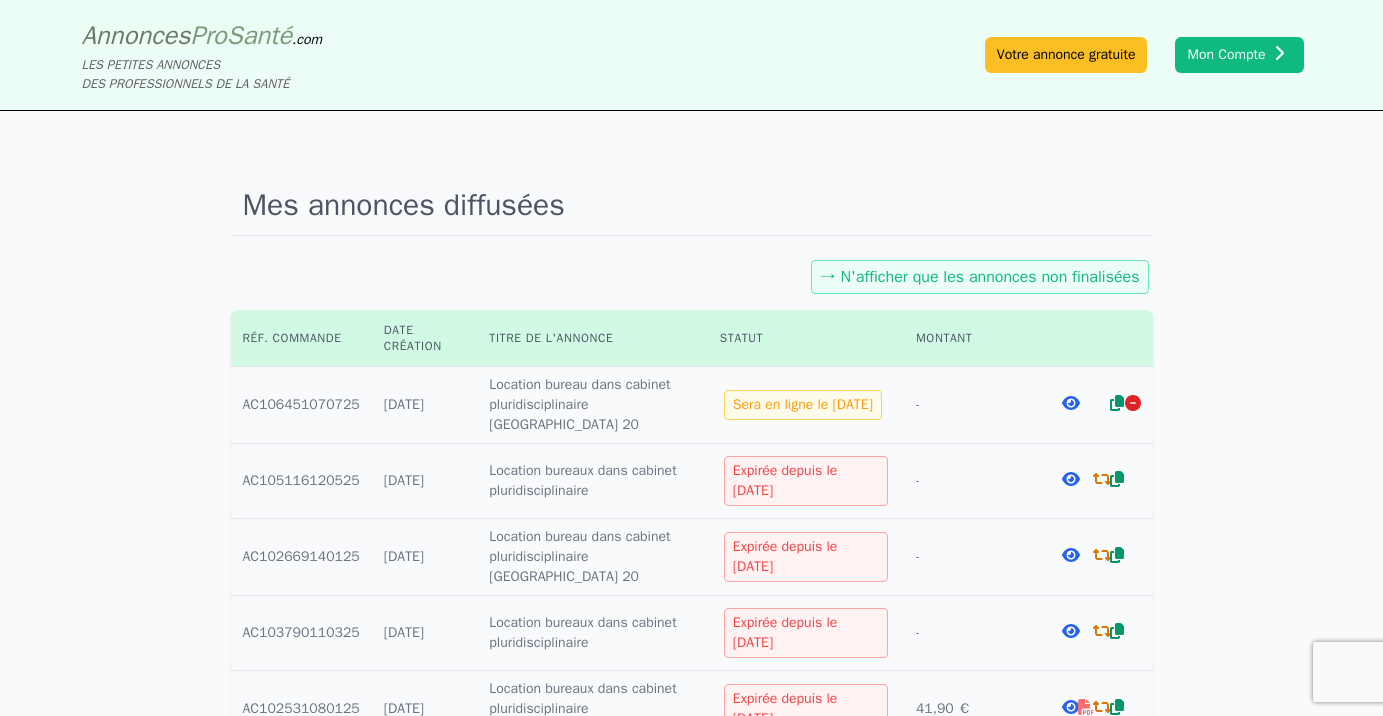 click 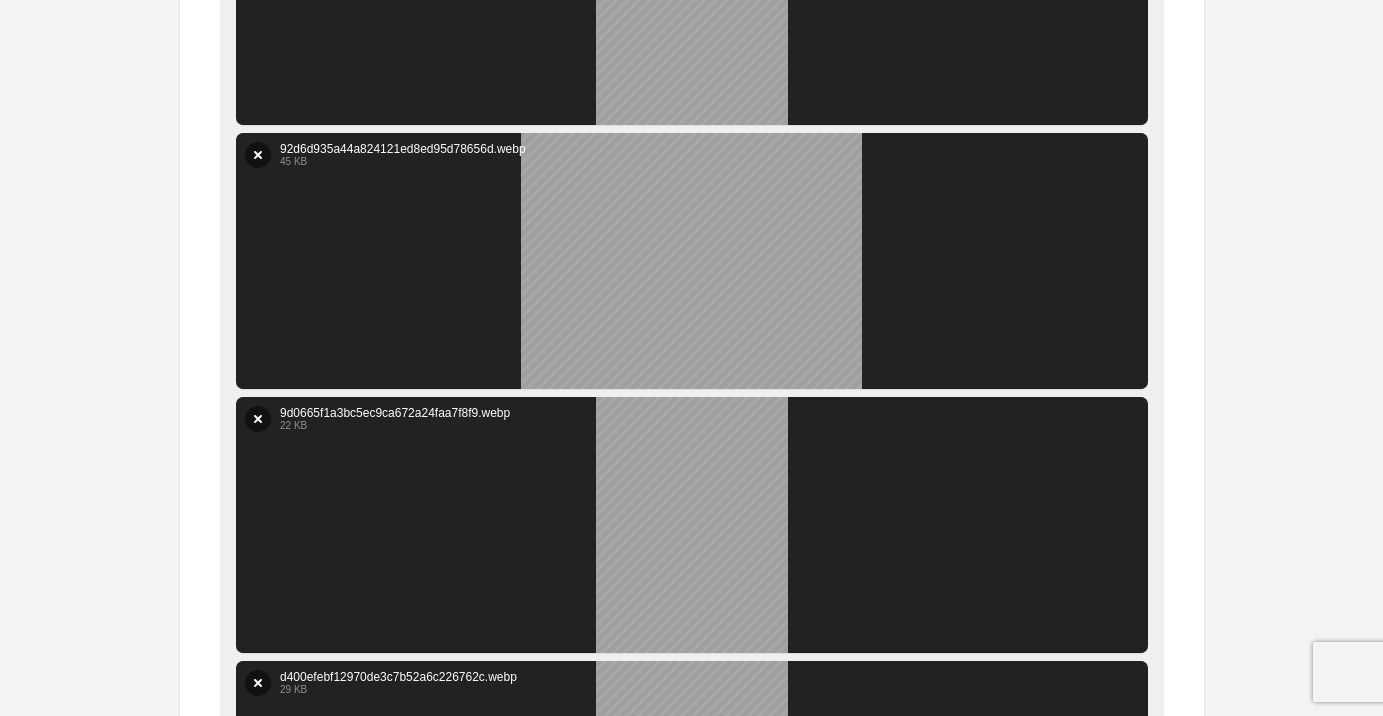 scroll, scrollTop: 1250, scrollLeft: 0, axis: vertical 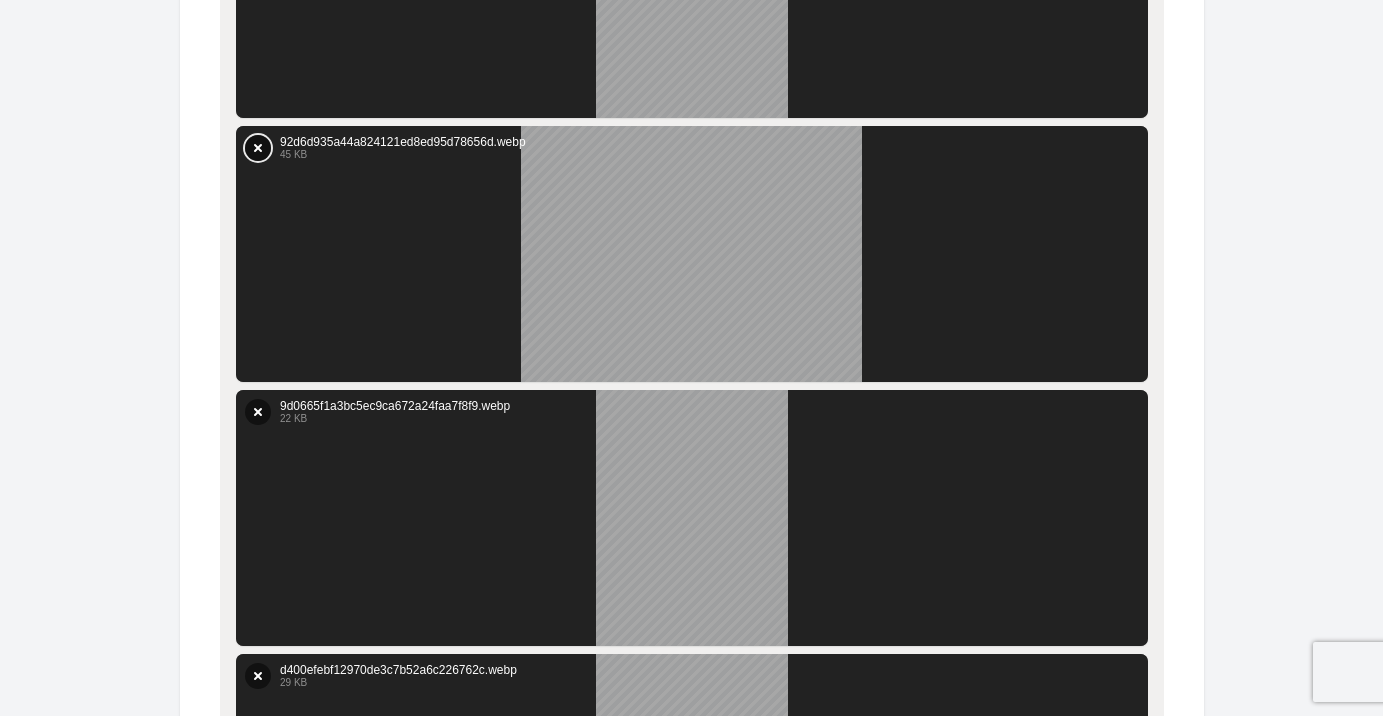 click on "Supprimer" at bounding box center (258, 148) 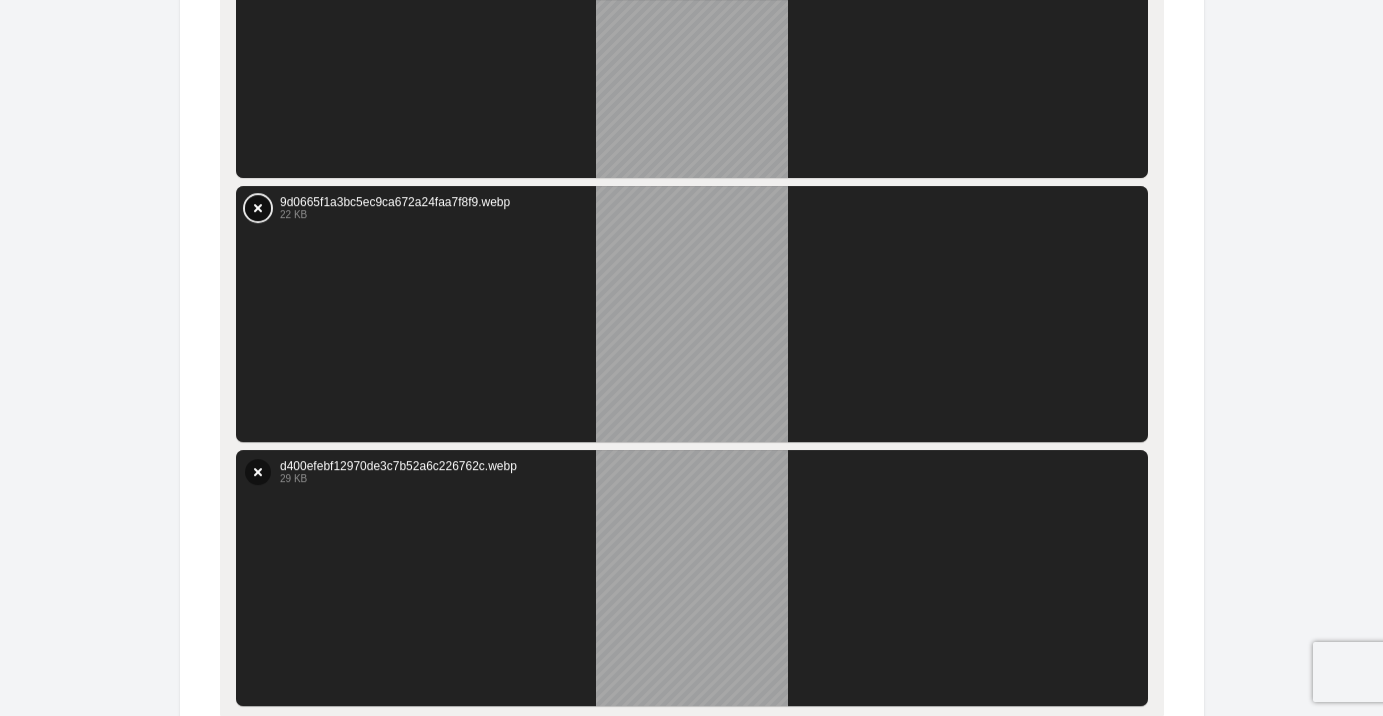 click on "Supprimer" at bounding box center (258, 209) 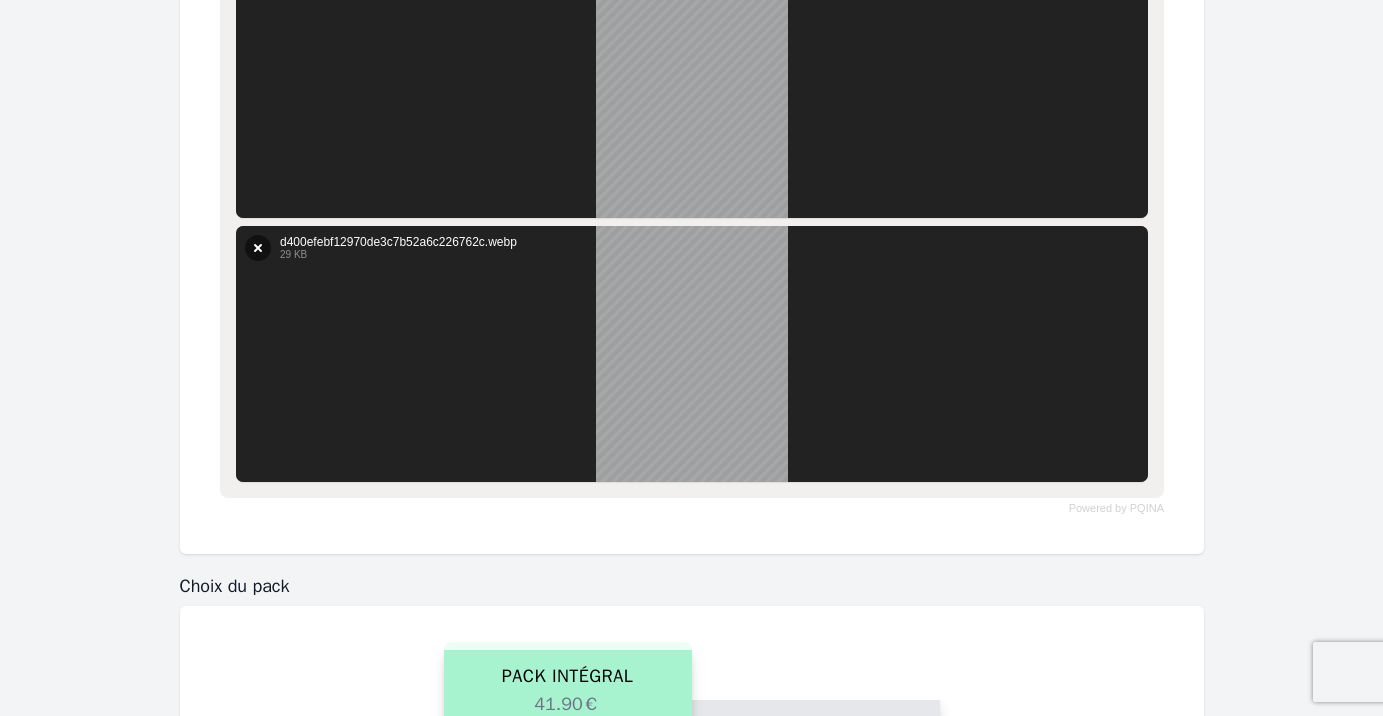 scroll, scrollTop: 1215, scrollLeft: 0, axis: vertical 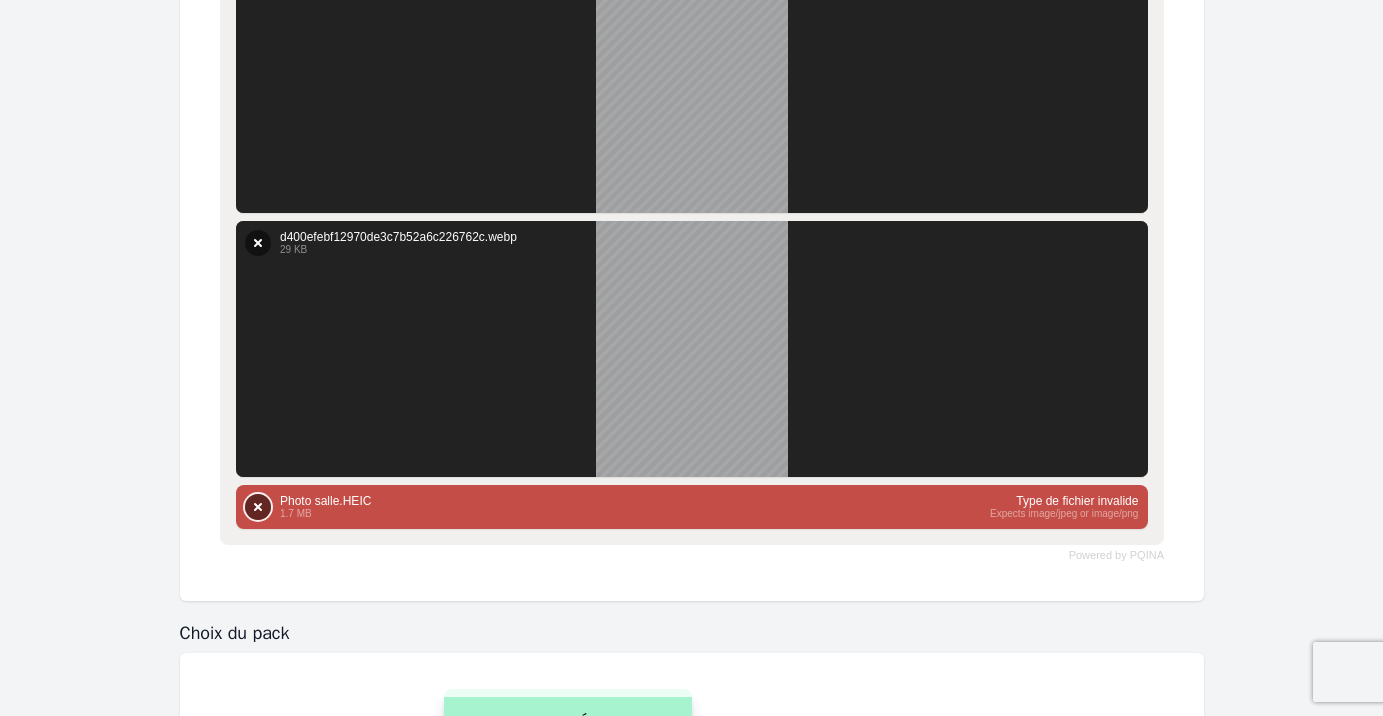 click on "Supprimer" at bounding box center (258, 507) 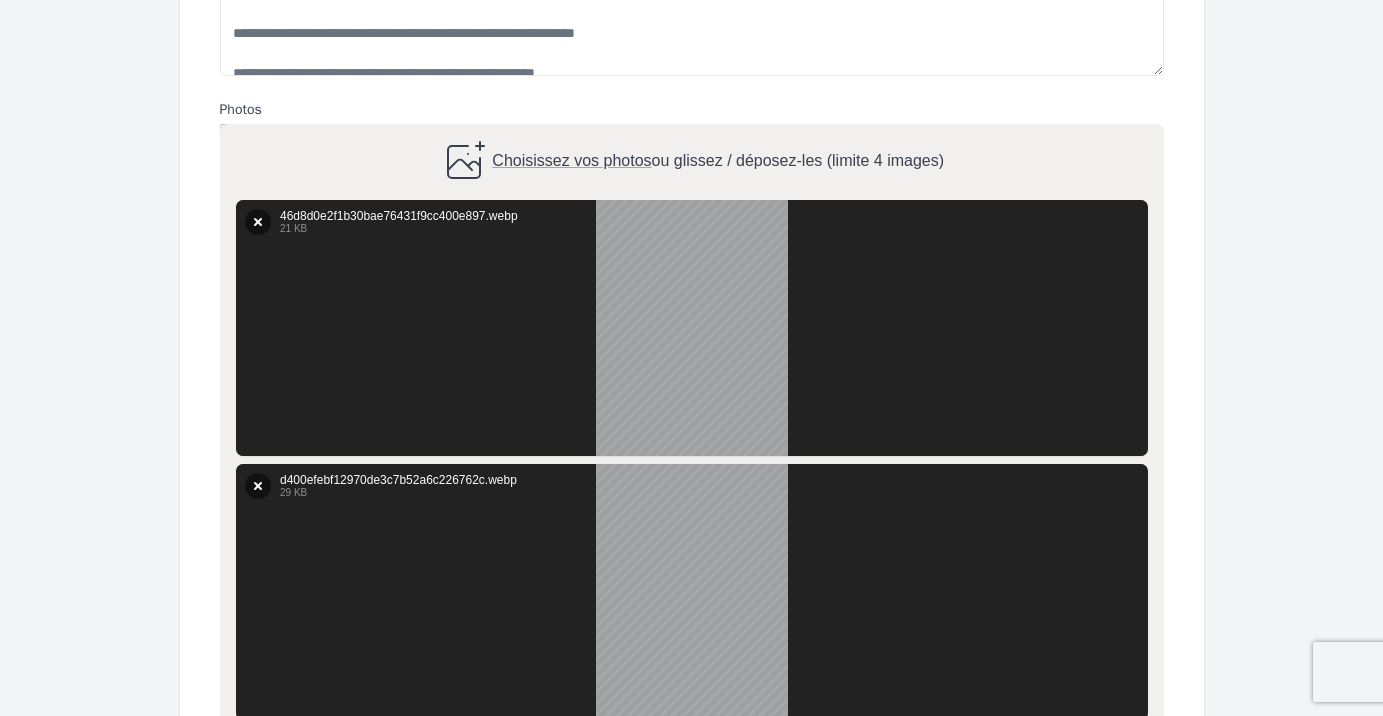scroll, scrollTop: 966, scrollLeft: 0, axis: vertical 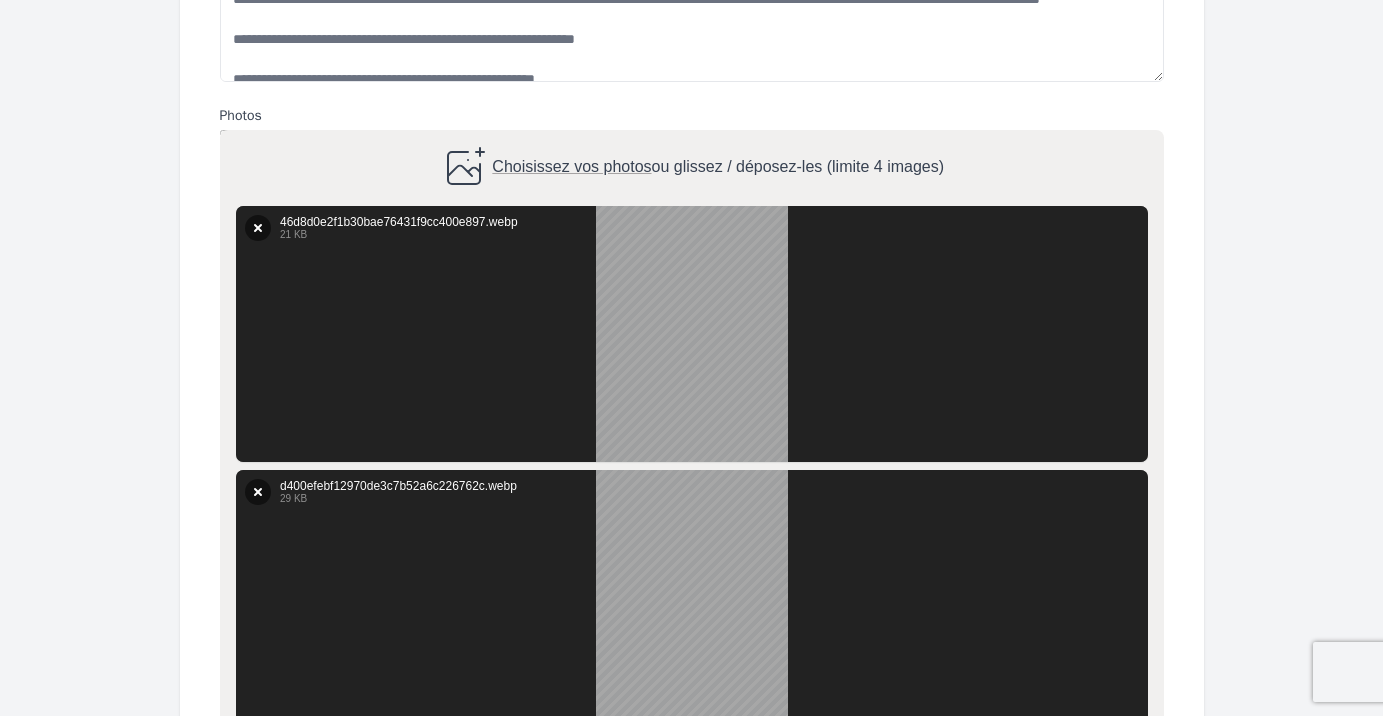 click on "Choisissez vos photos" at bounding box center (571, 167) 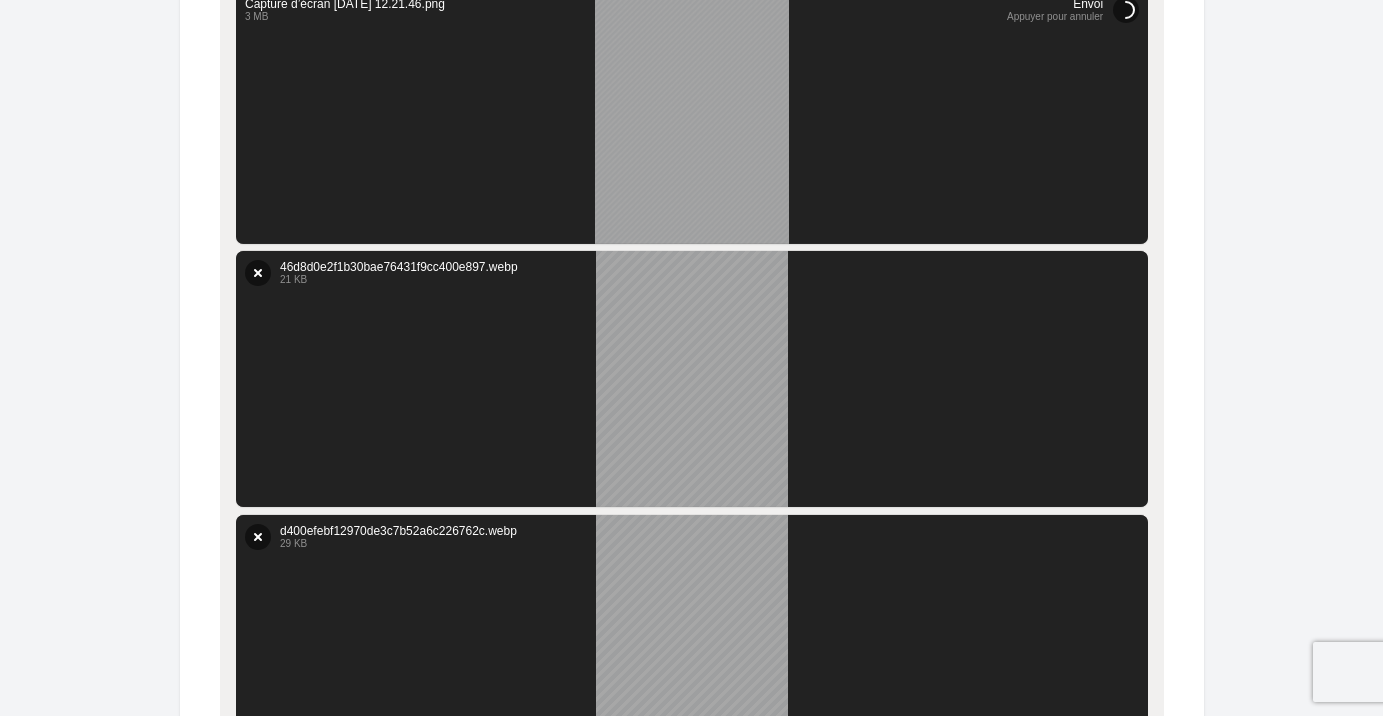 scroll, scrollTop: 1191, scrollLeft: 0, axis: vertical 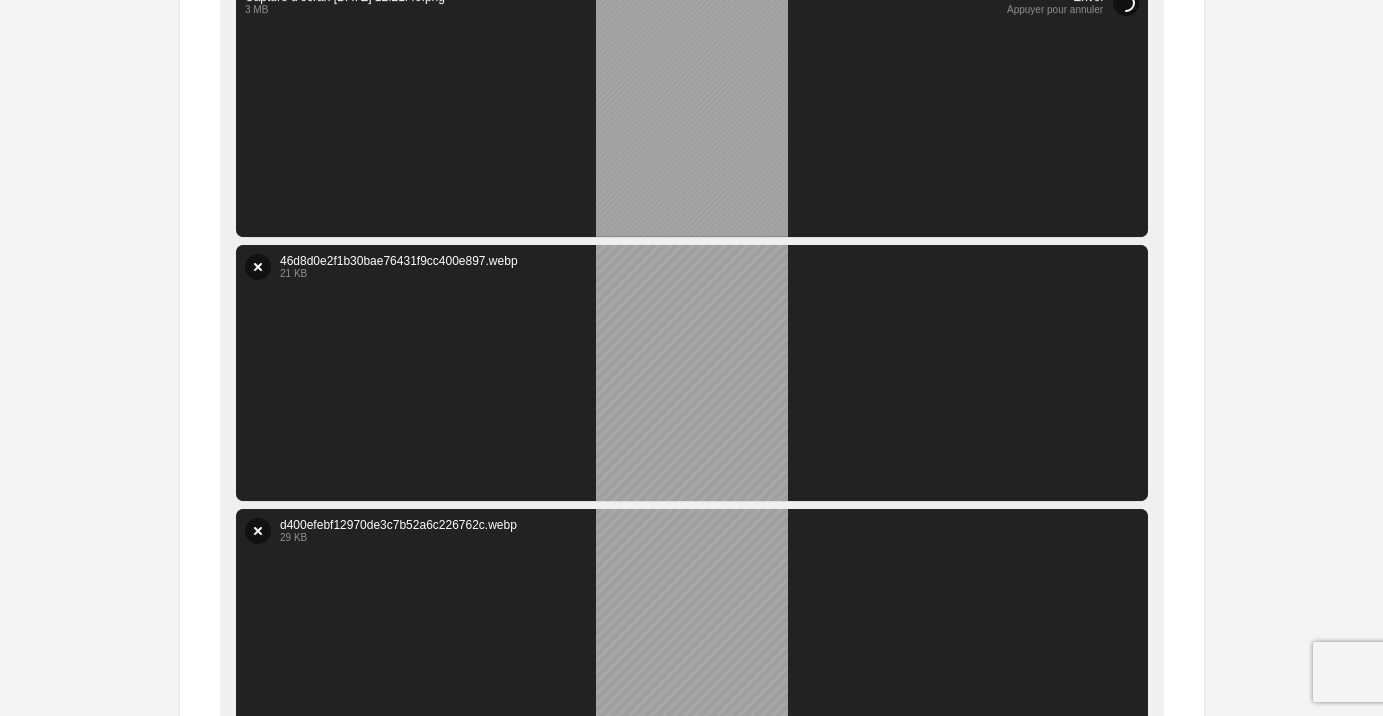 drag, startPoint x: 694, startPoint y: 125, endPoint x: 693, endPoint y: 345, distance: 220.00227 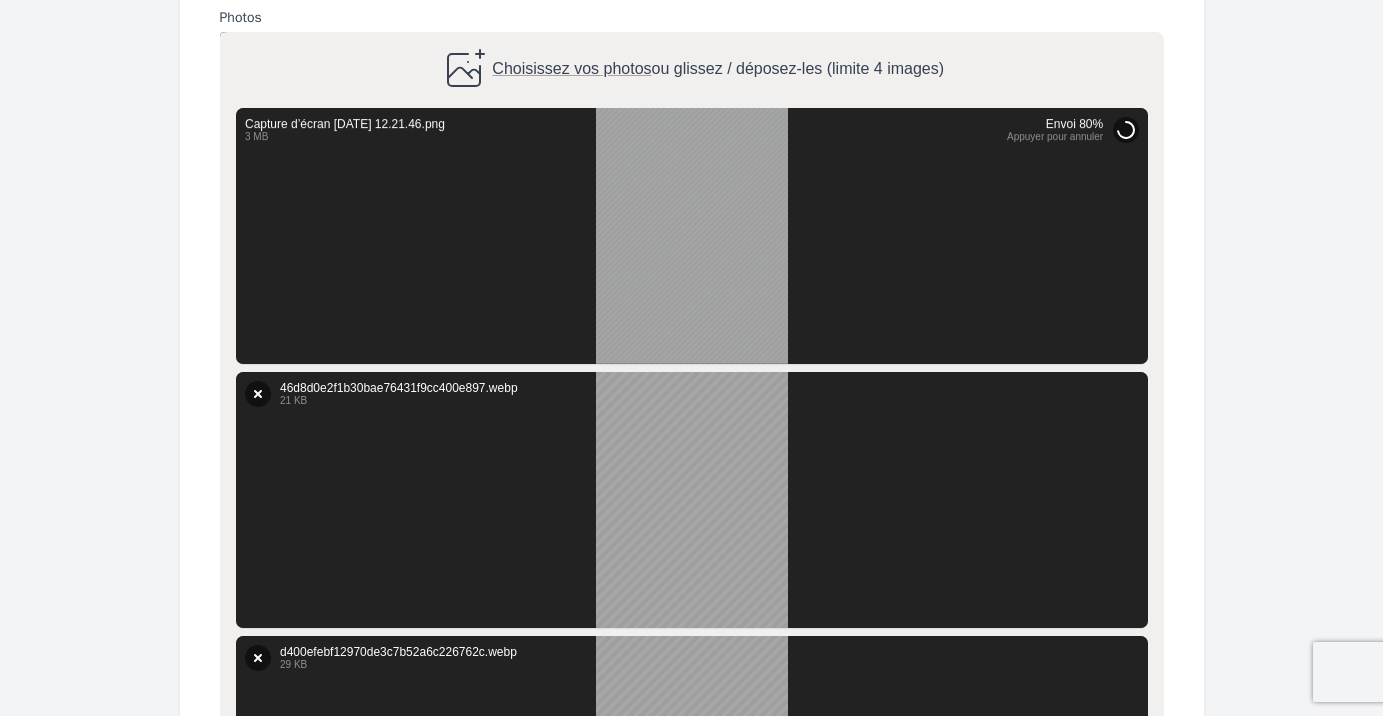 scroll, scrollTop: 1063, scrollLeft: 0, axis: vertical 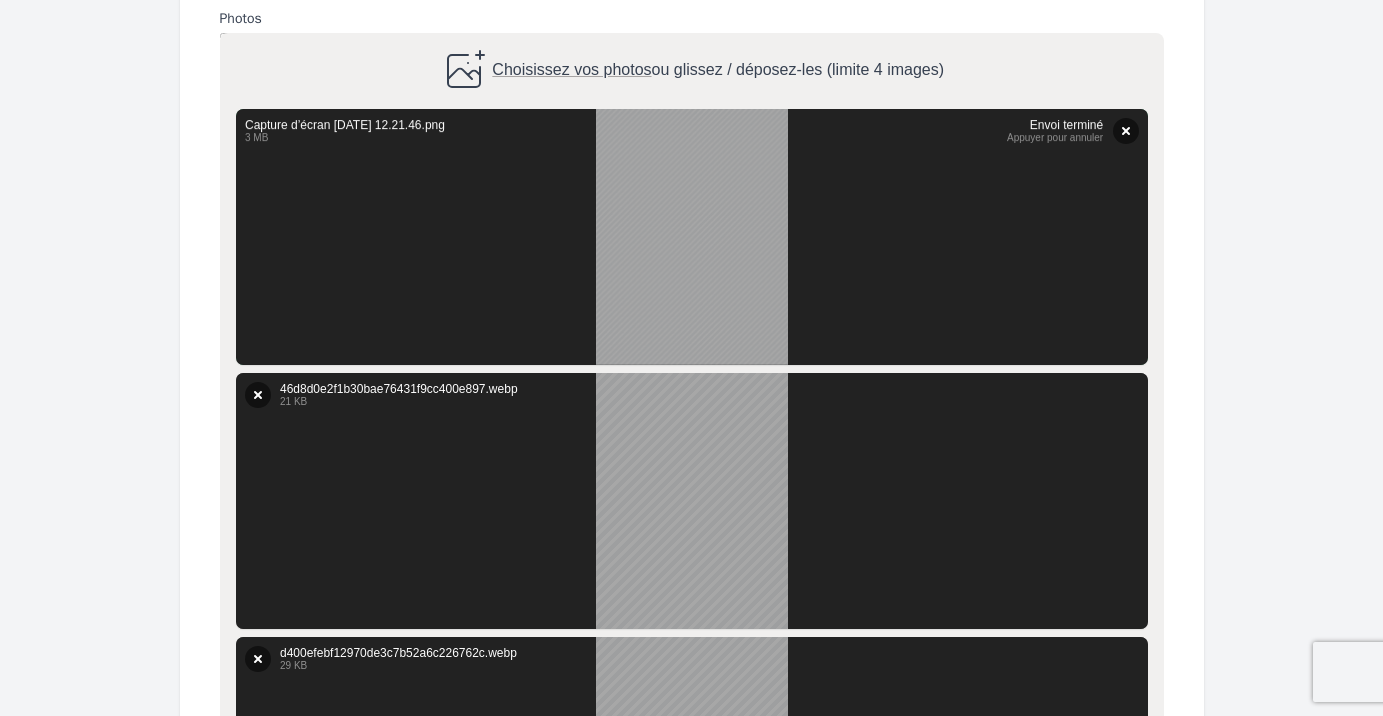 drag, startPoint x: 660, startPoint y: 131, endPoint x: 667, endPoint y: 315, distance: 184.1331 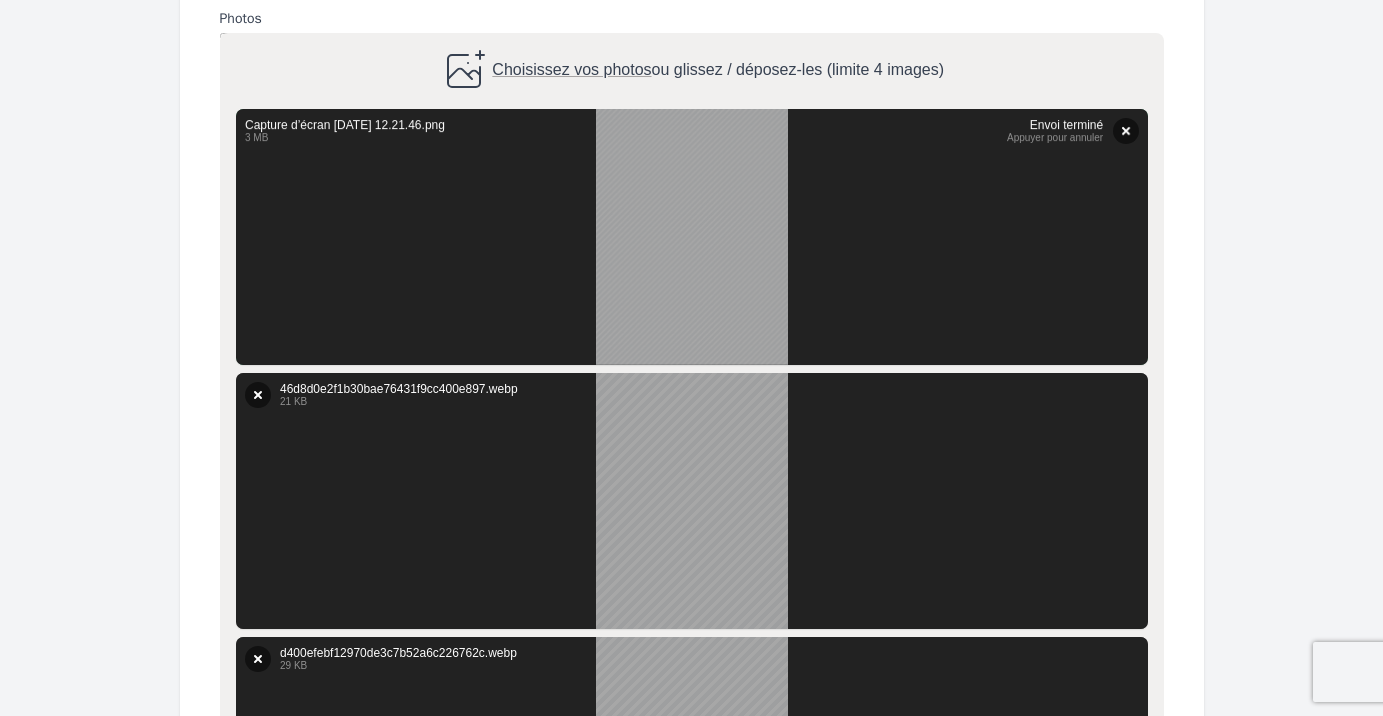 drag, startPoint x: 303, startPoint y: 119, endPoint x: 310, endPoint y: 251, distance: 132.18547 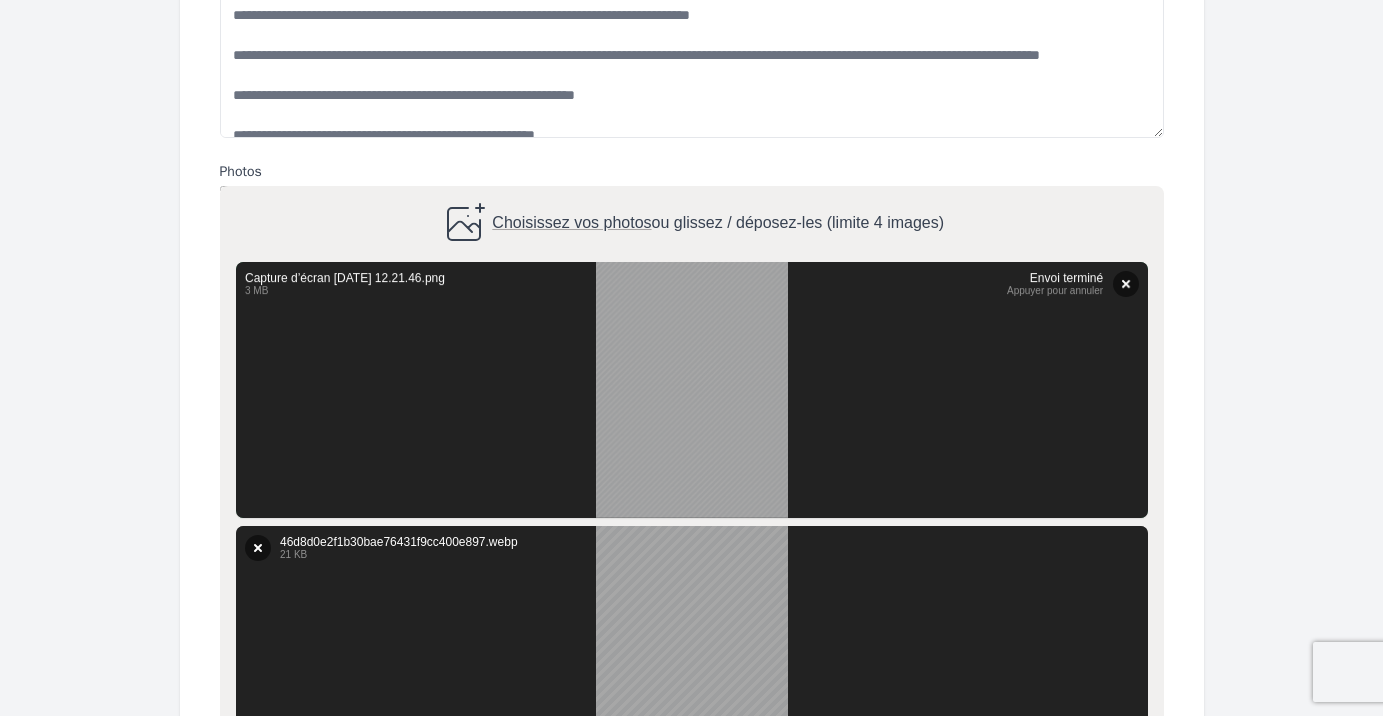 scroll, scrollTop: 787, scrollLeft: 0, axis: vertical 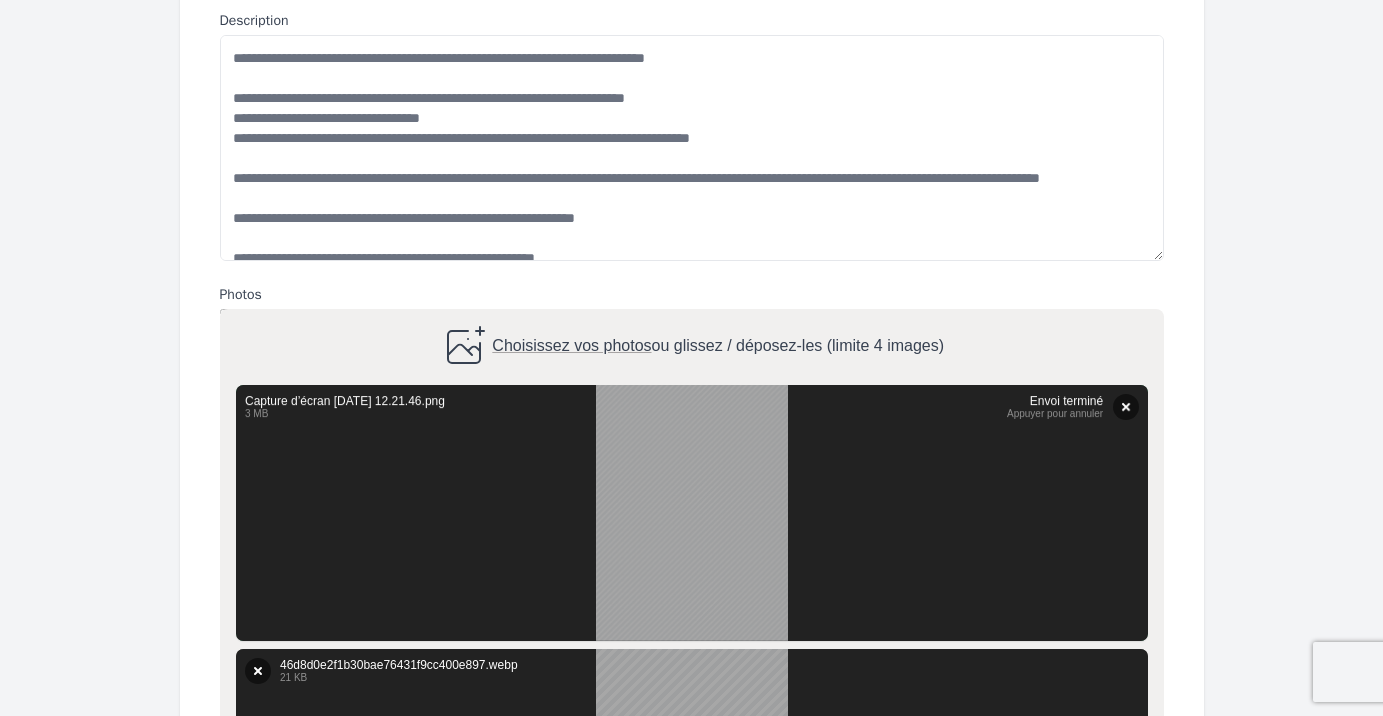 drag, startPoint x: 432, startPoint y: 372, endPoint x: 434, endPoint y: 490, distance: 118.016945 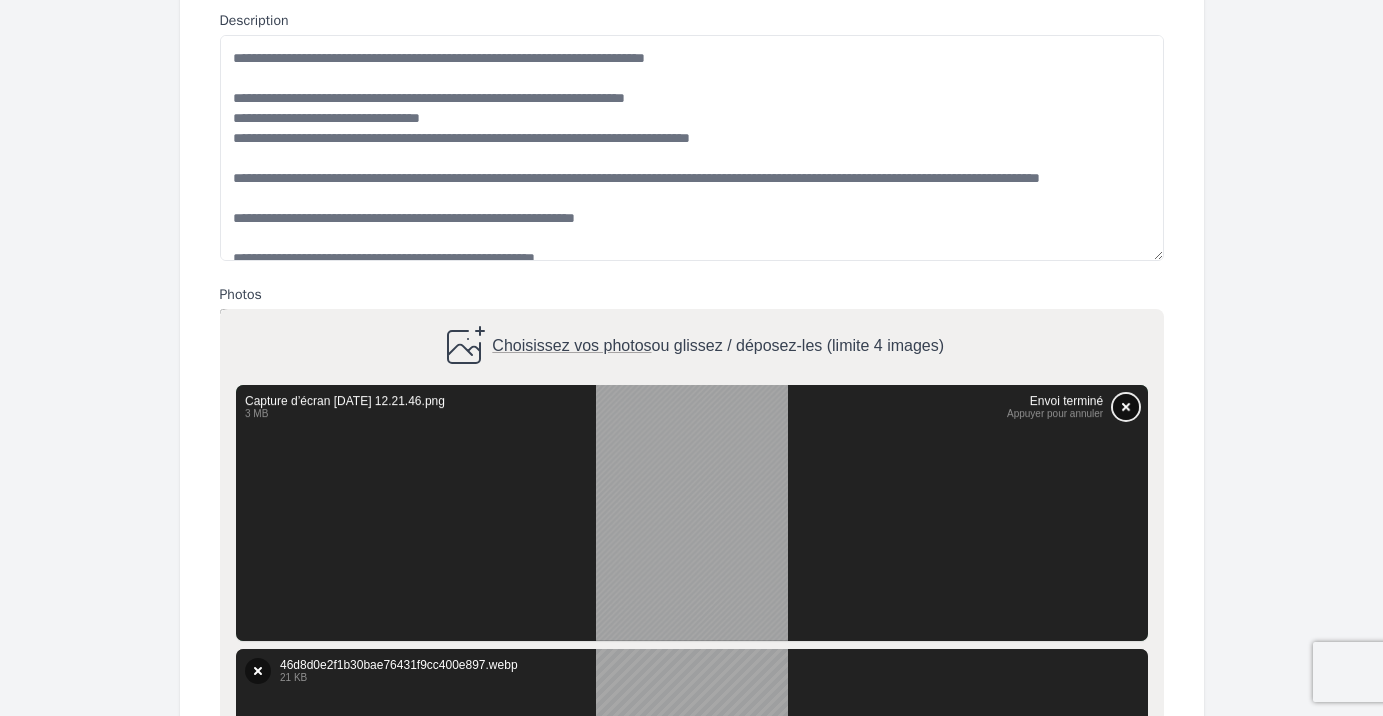 click on "Supprimer" at bounding box center [1126, 407] 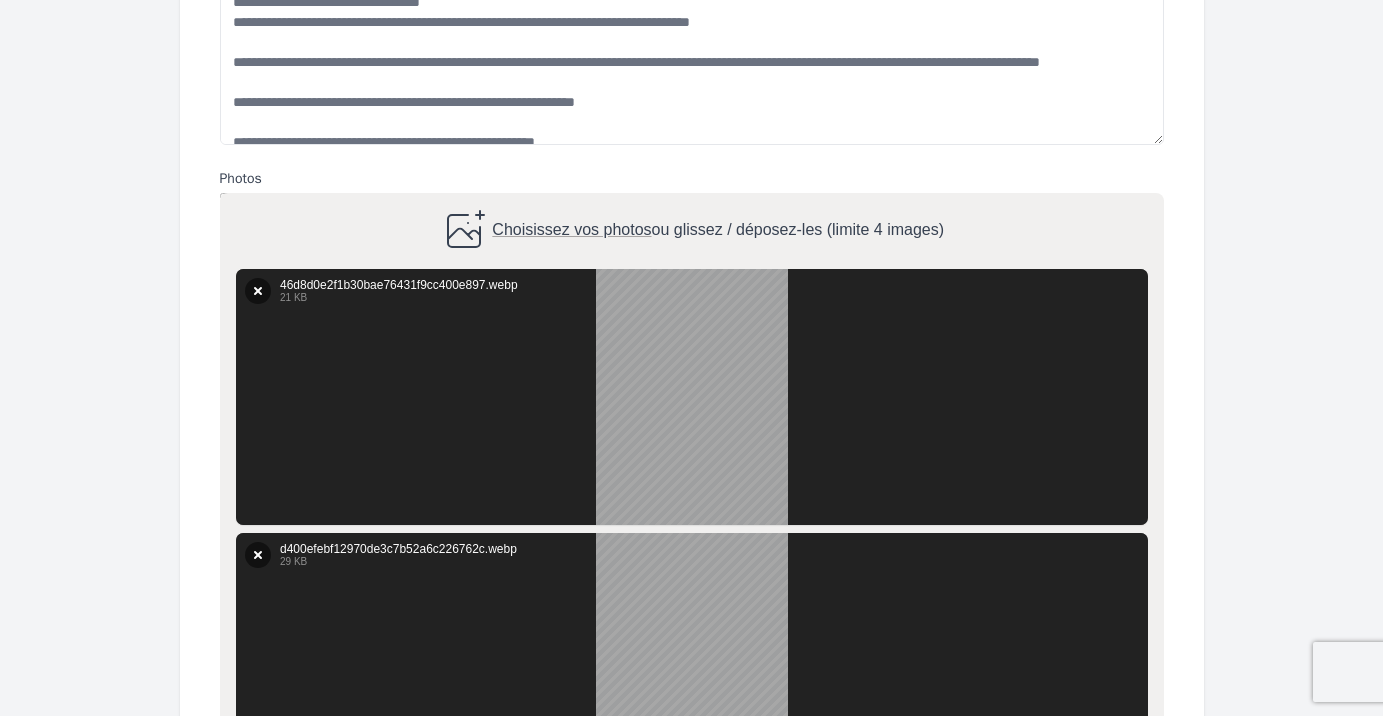 scroll, scrollTop: 890, scrollLeft: 0, axis: vertical 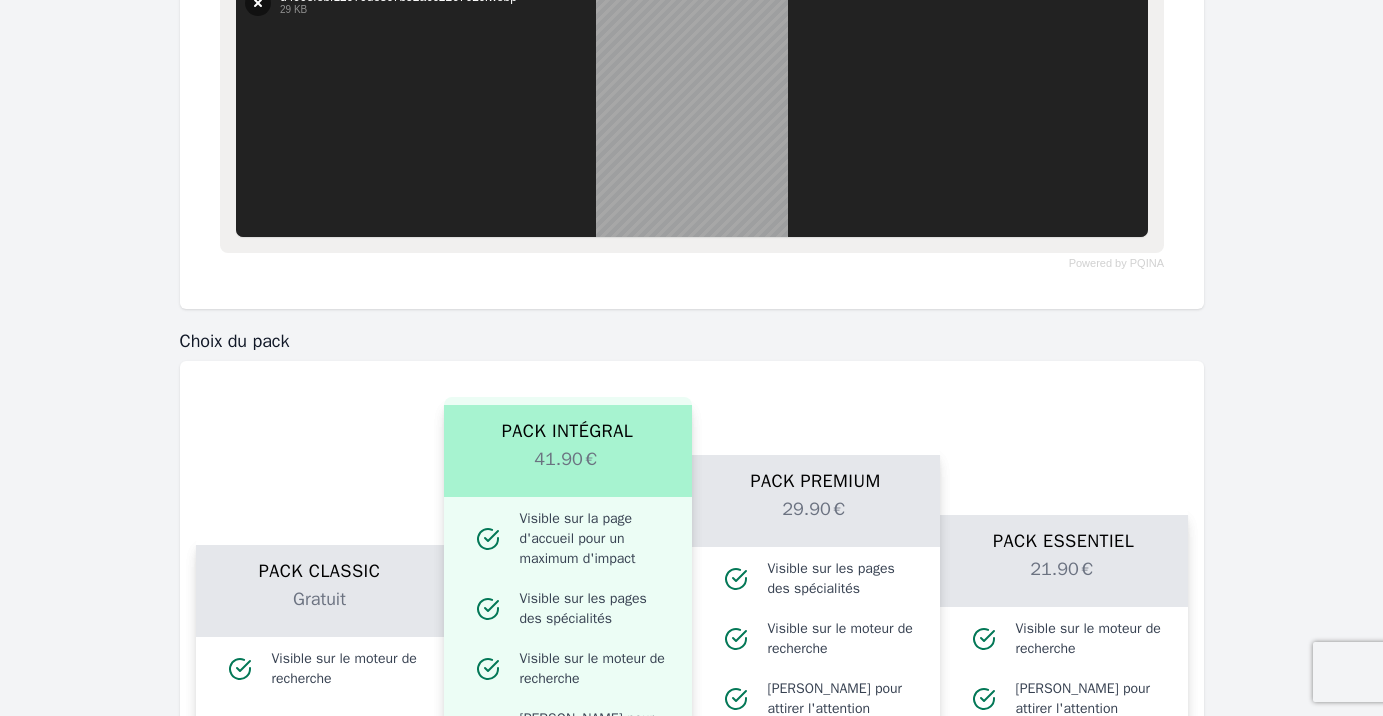 click on "Gratuit" 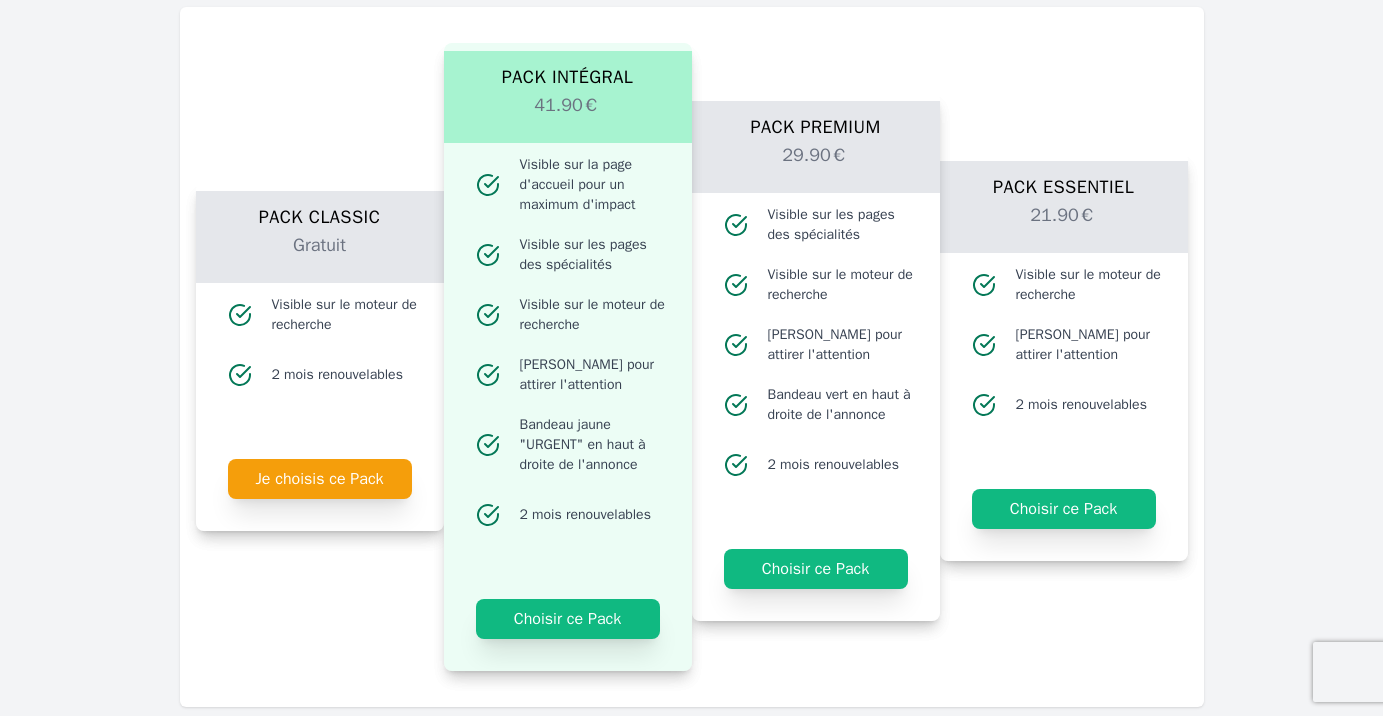 scroll, scrollTop: 2153, scrollLeft: 0, axis: vertical 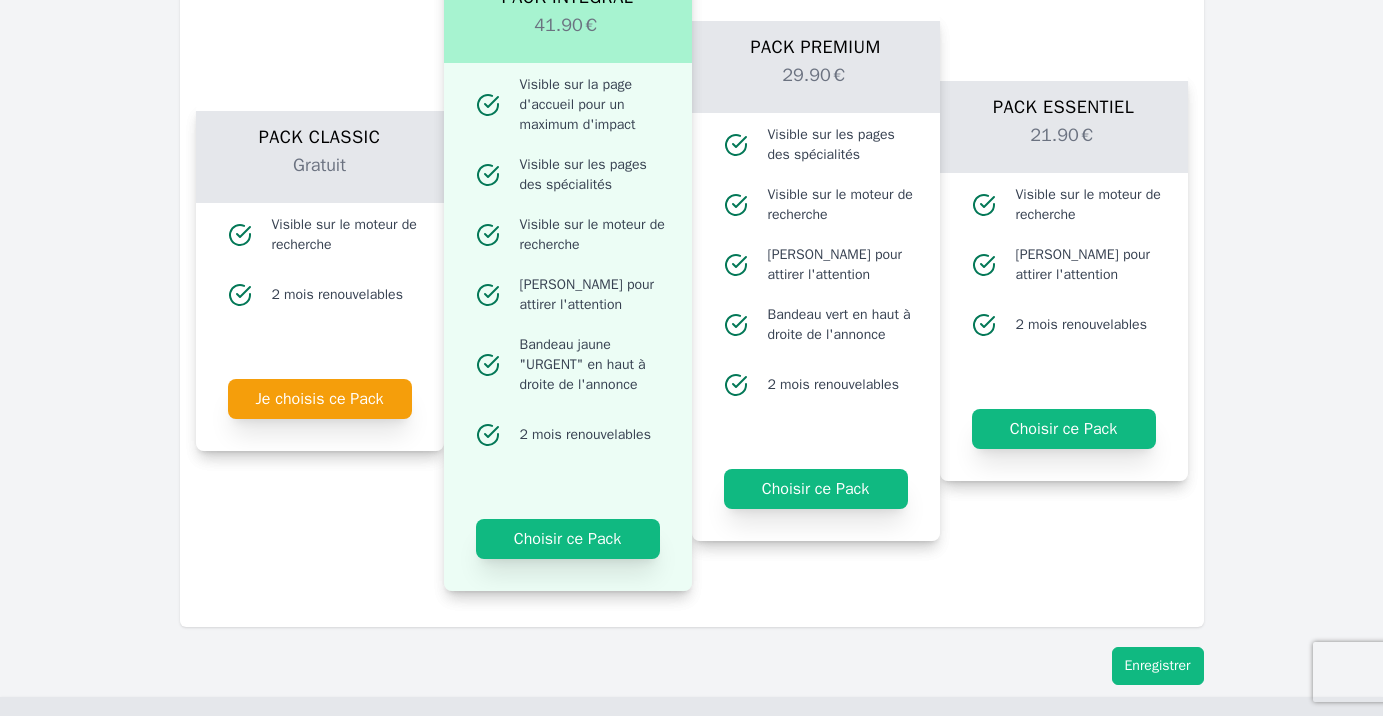 click on "Enregistrer" at bounding box center [1158, 666] 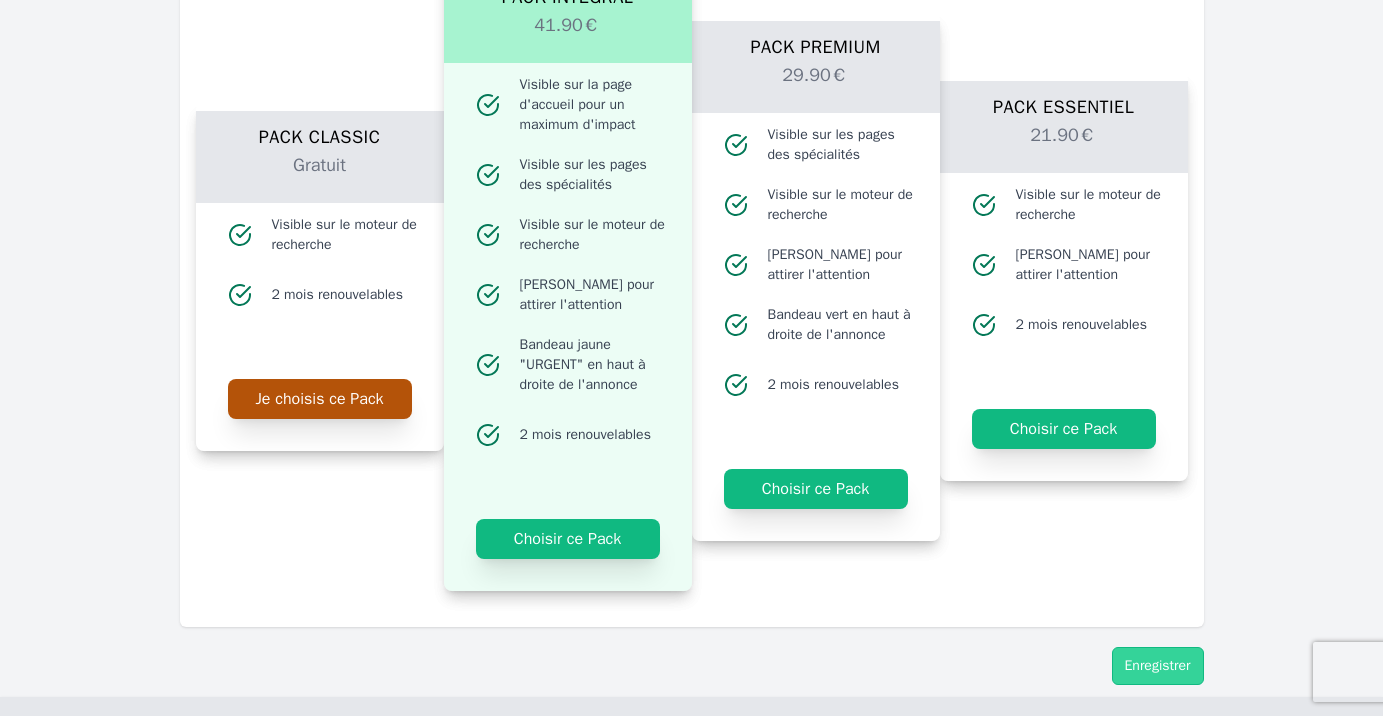 click on "Je choisis ce Pack" 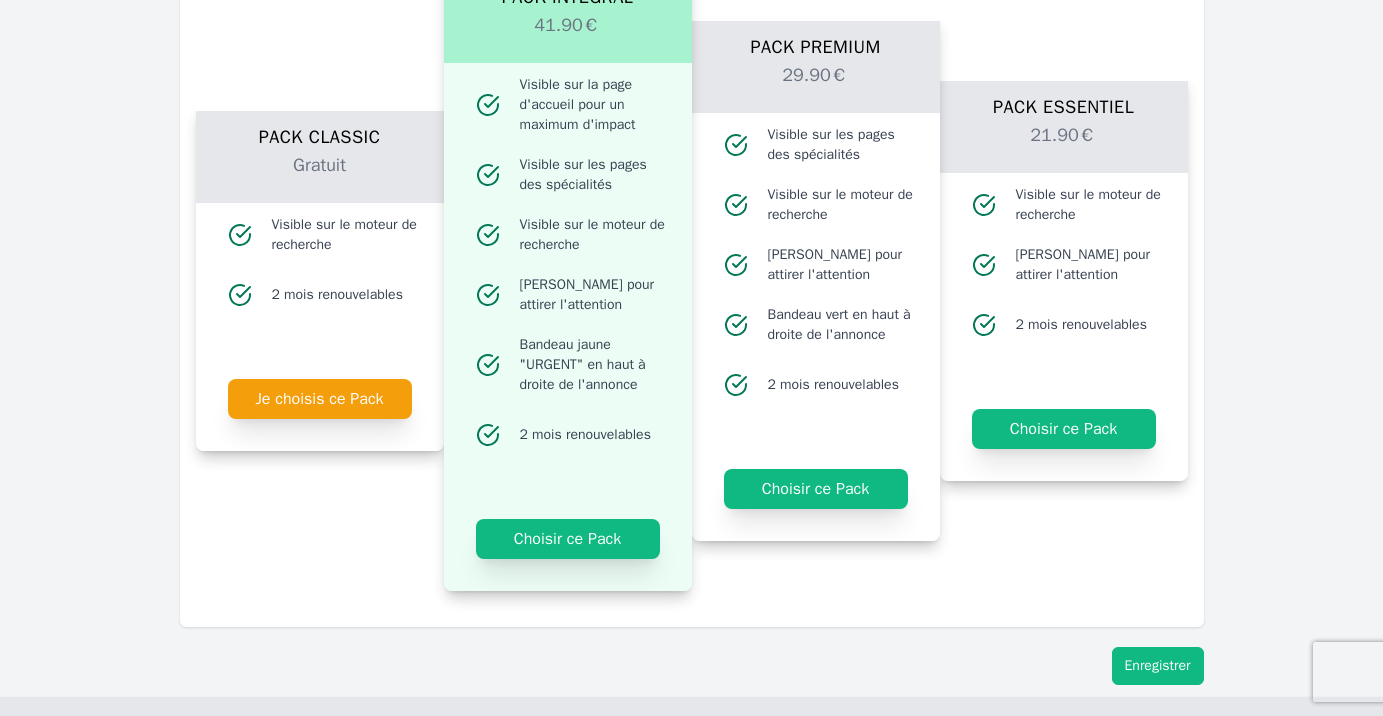click on "Enregistrer" at bounding box center [1158, 666] 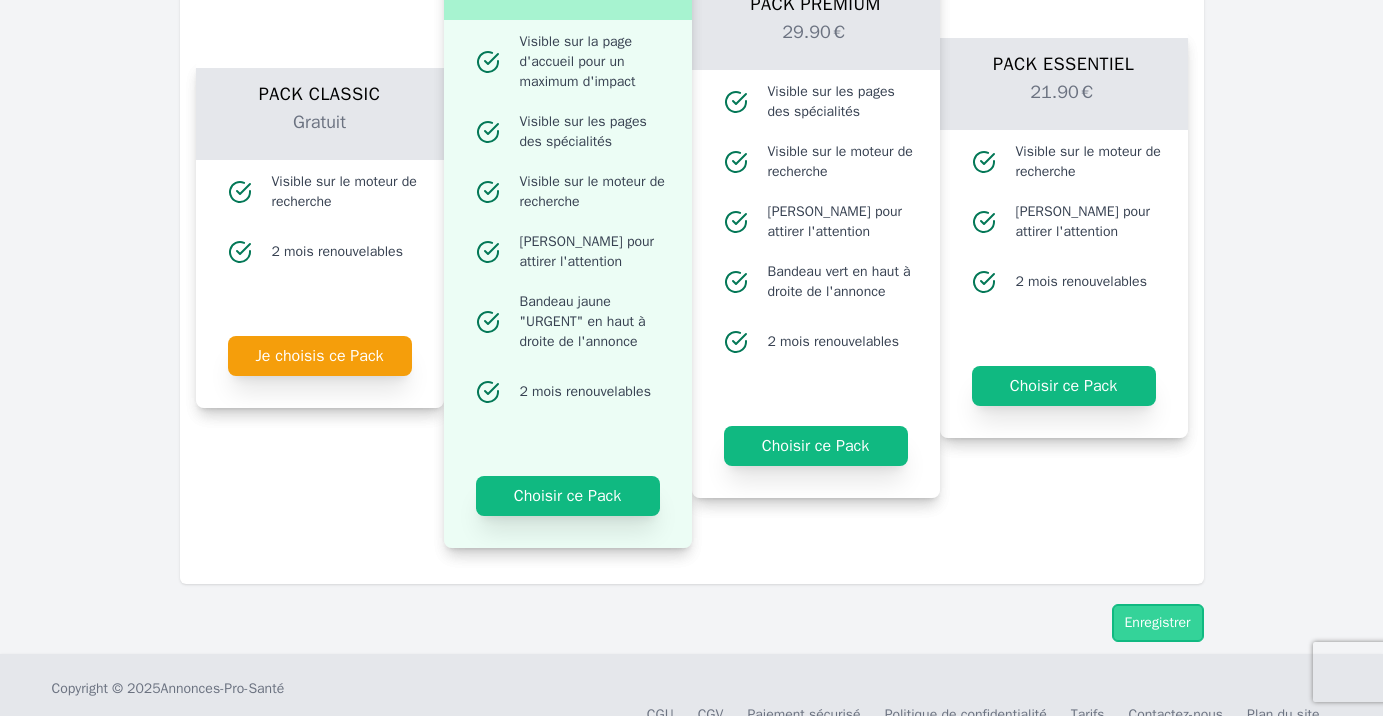 scroll, scrollTop: 2232, scrollLeft: 0, axis: vertical 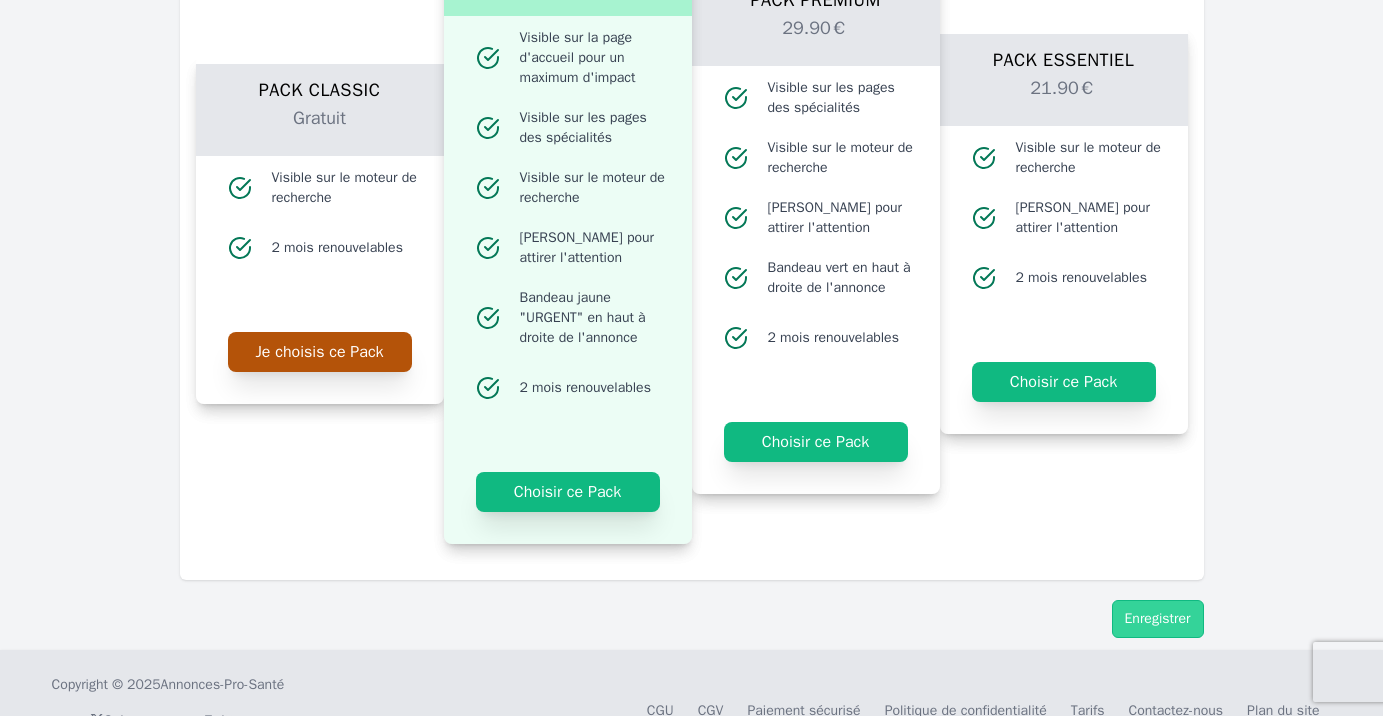 click on "Je choisis ce Pack" 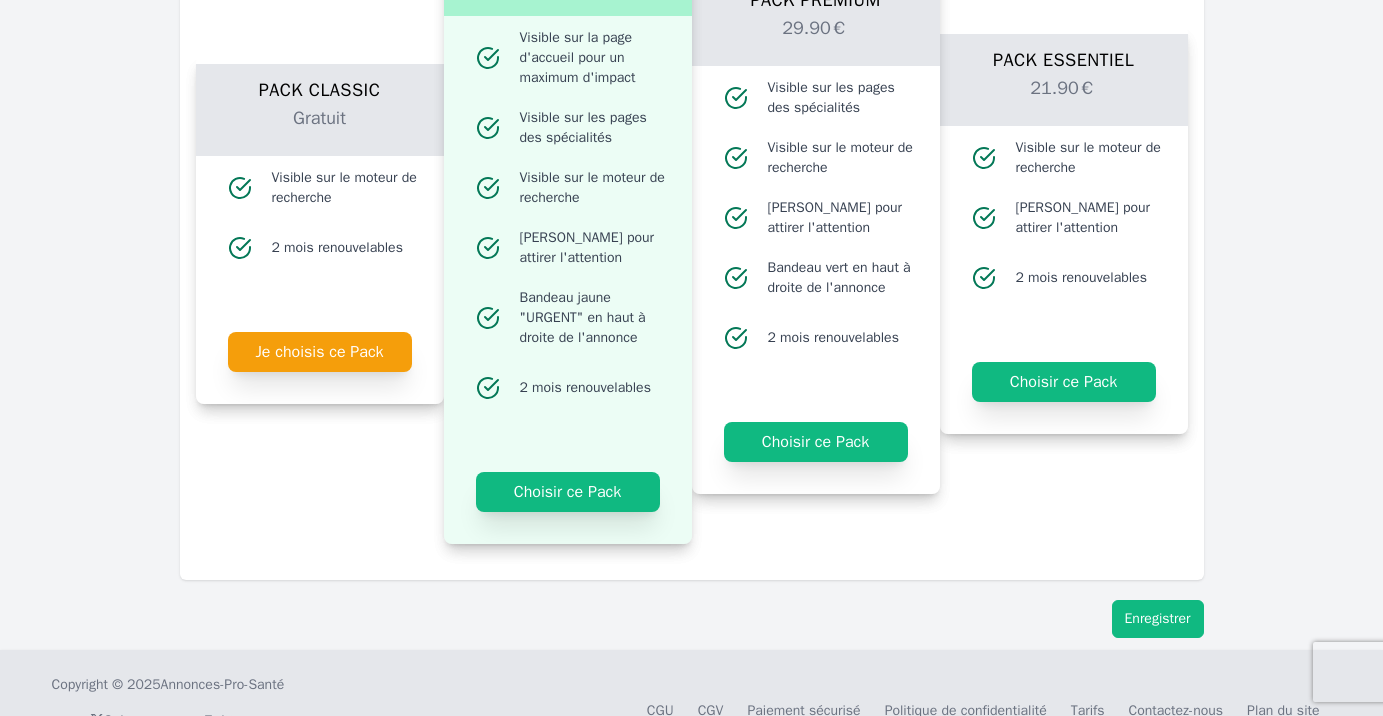 click on "Enregistrer" at bounding box center (1158, 619) 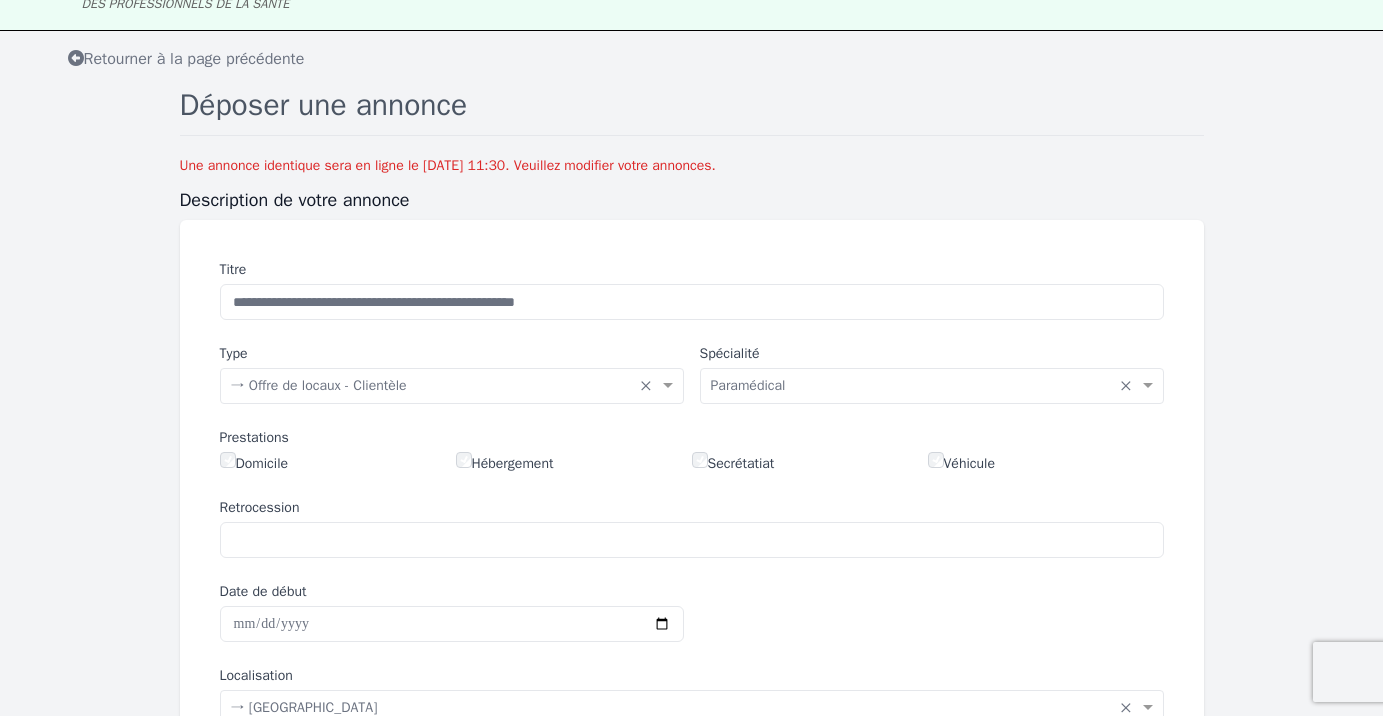 scroll, scrollTop: 0, scrollLeft: 0, axis: both 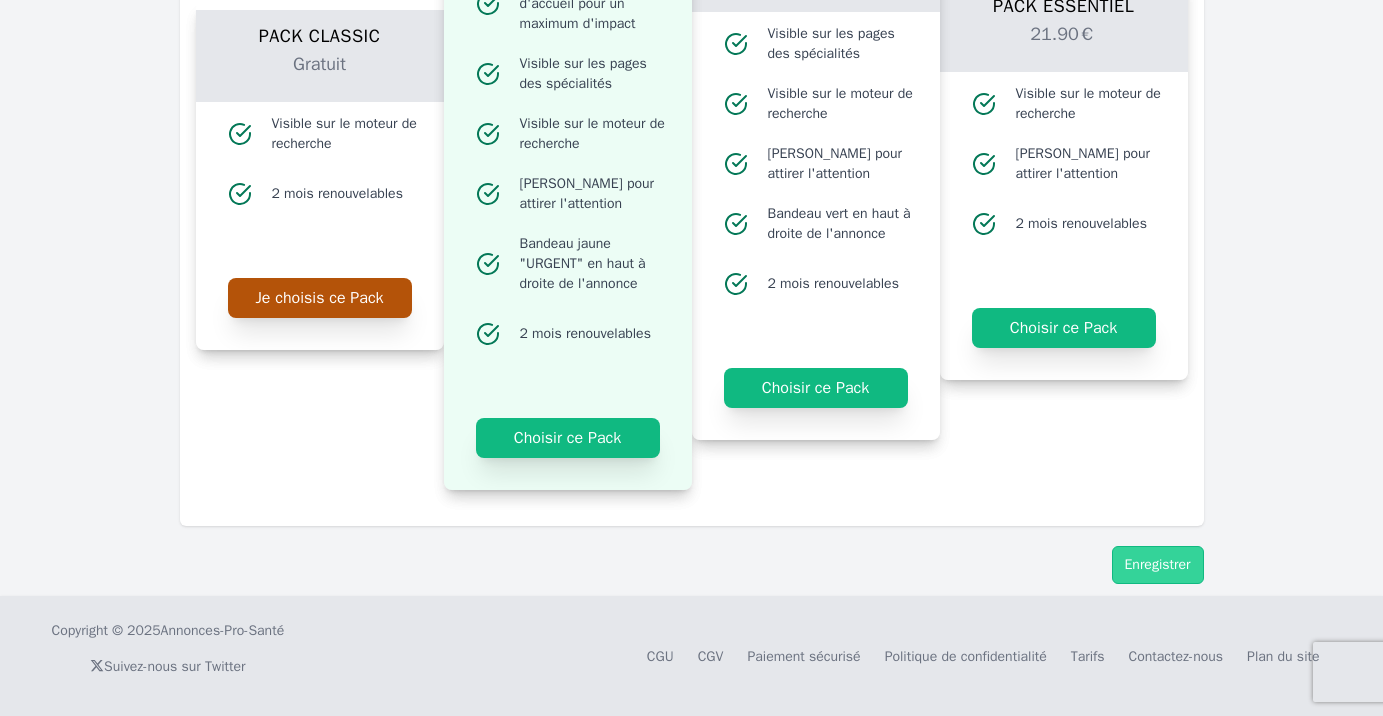 click on "Je choisis ce Pack" 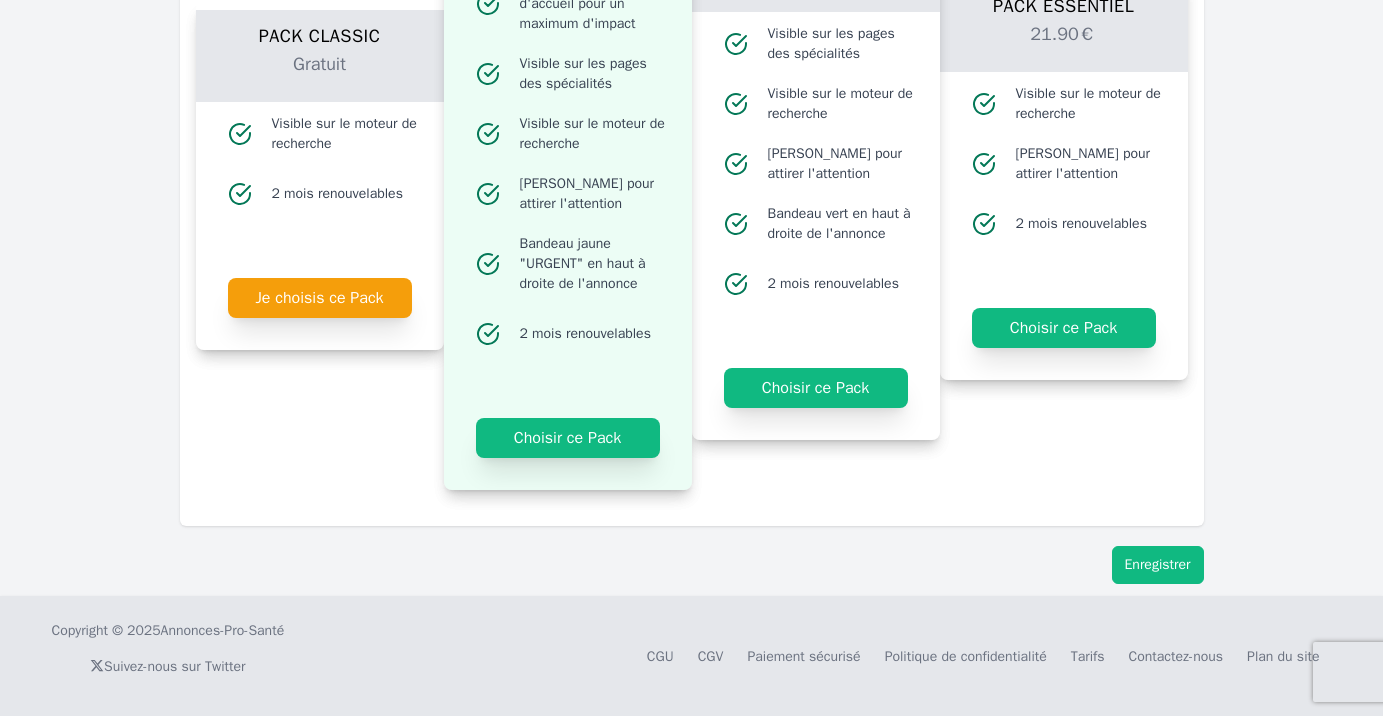 click on "Enregistrer" at bounding box center (1158, 565) 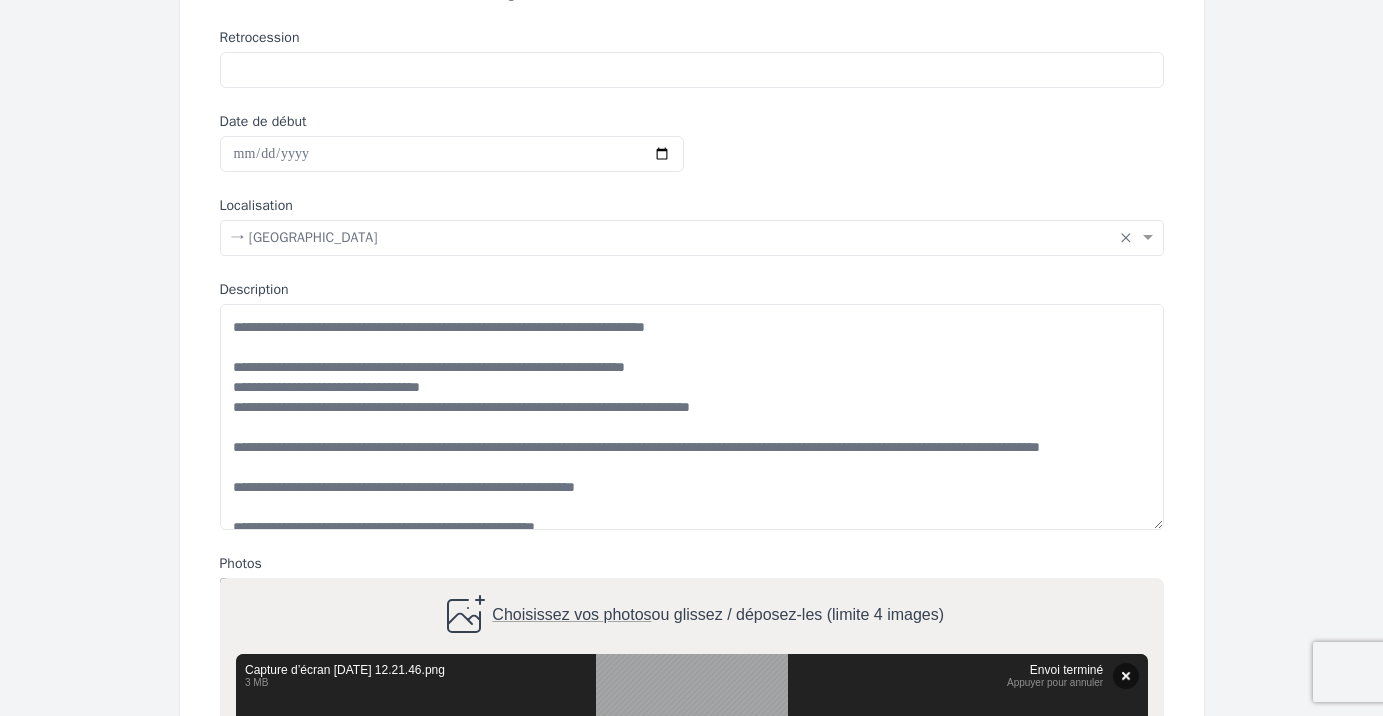 scroll, scrollTop: 552, scrollLeft: 0, axis: vertical 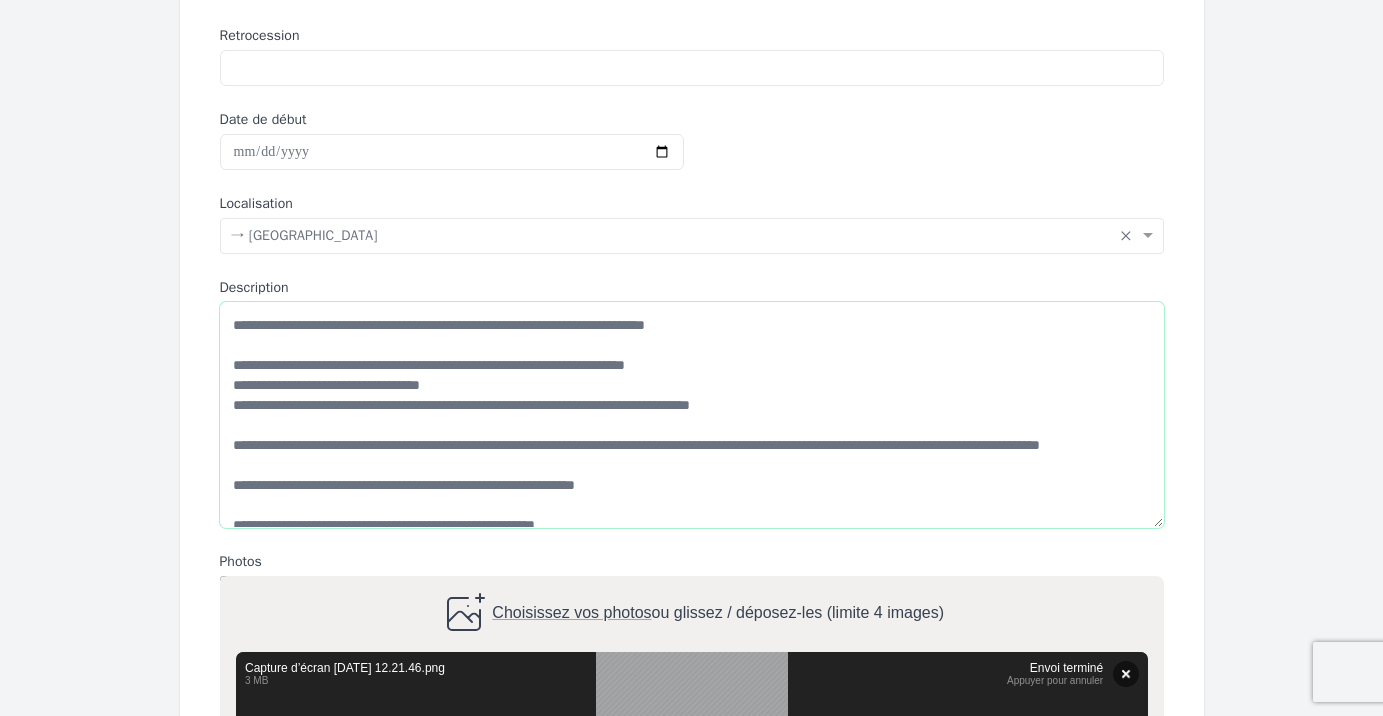 click on "**********" at bounding box center [692, 415] 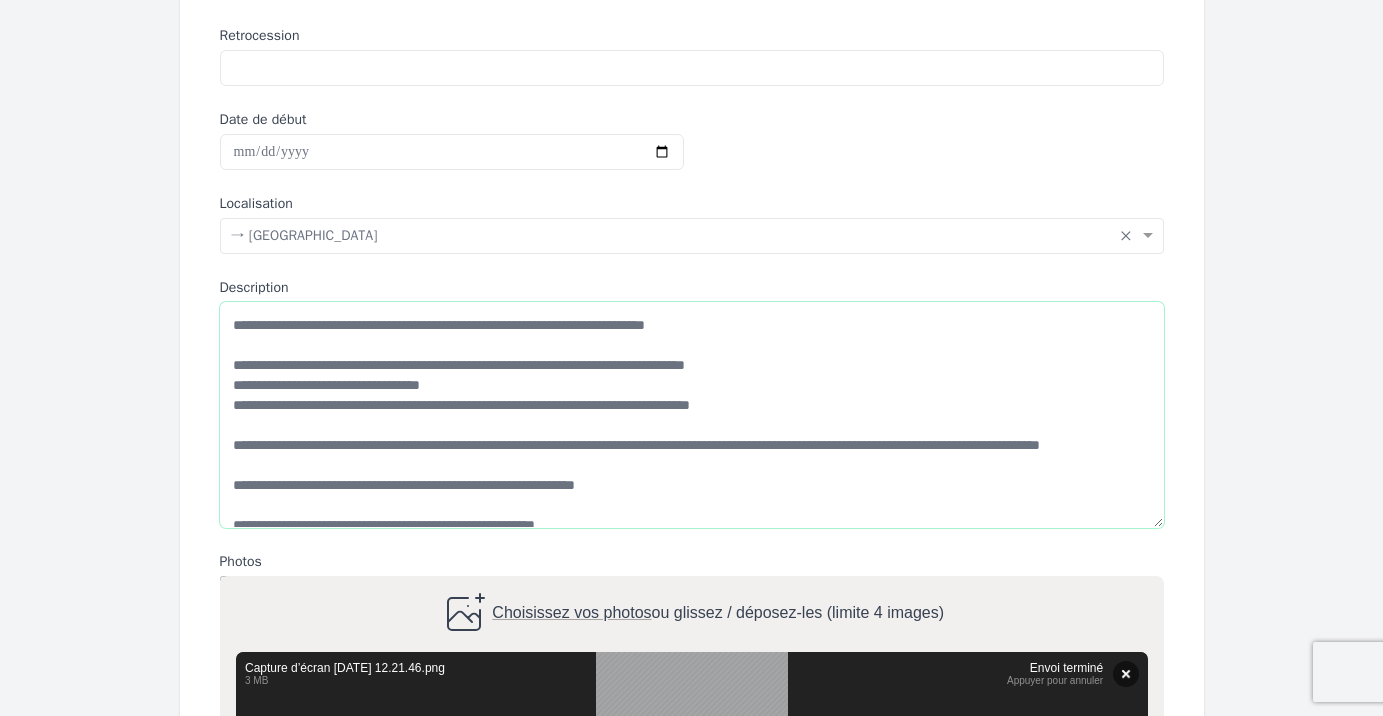 scroll, scrollTop: 120, scrollLeft: 0, axis: vertical 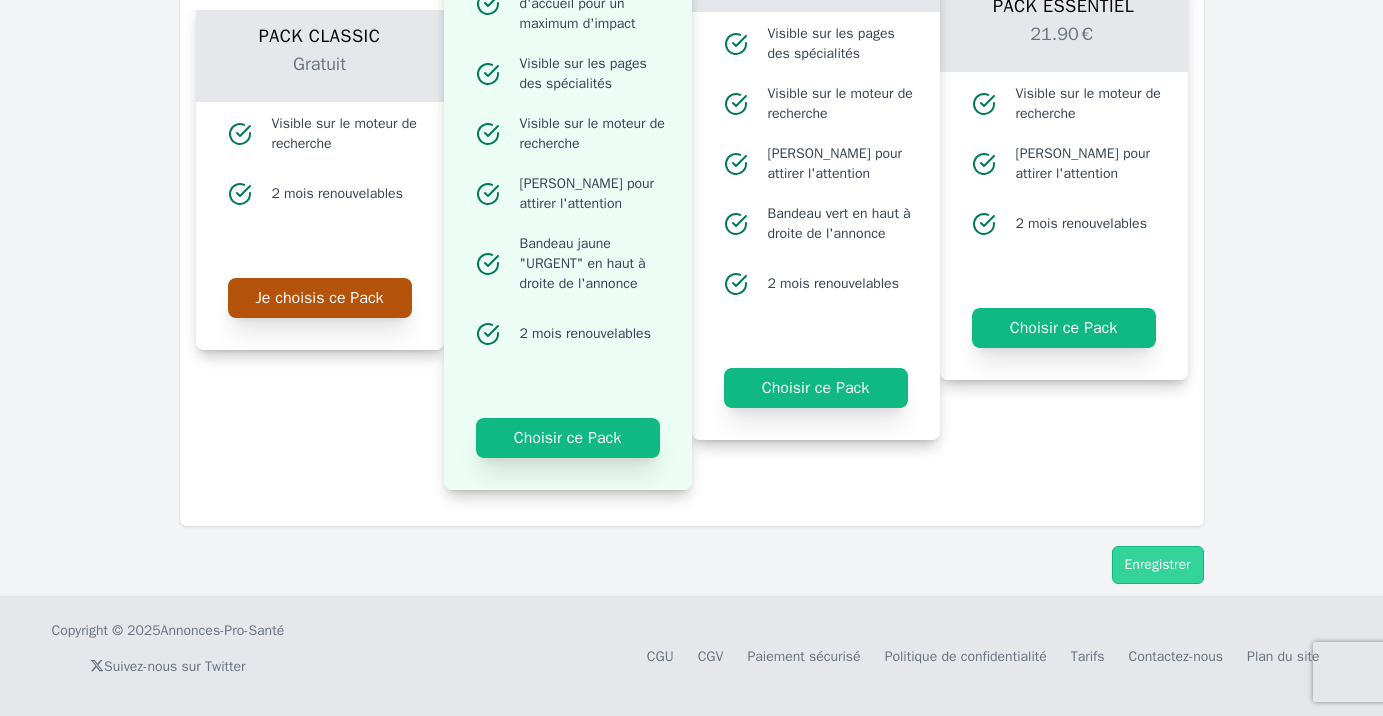 type on "**********" 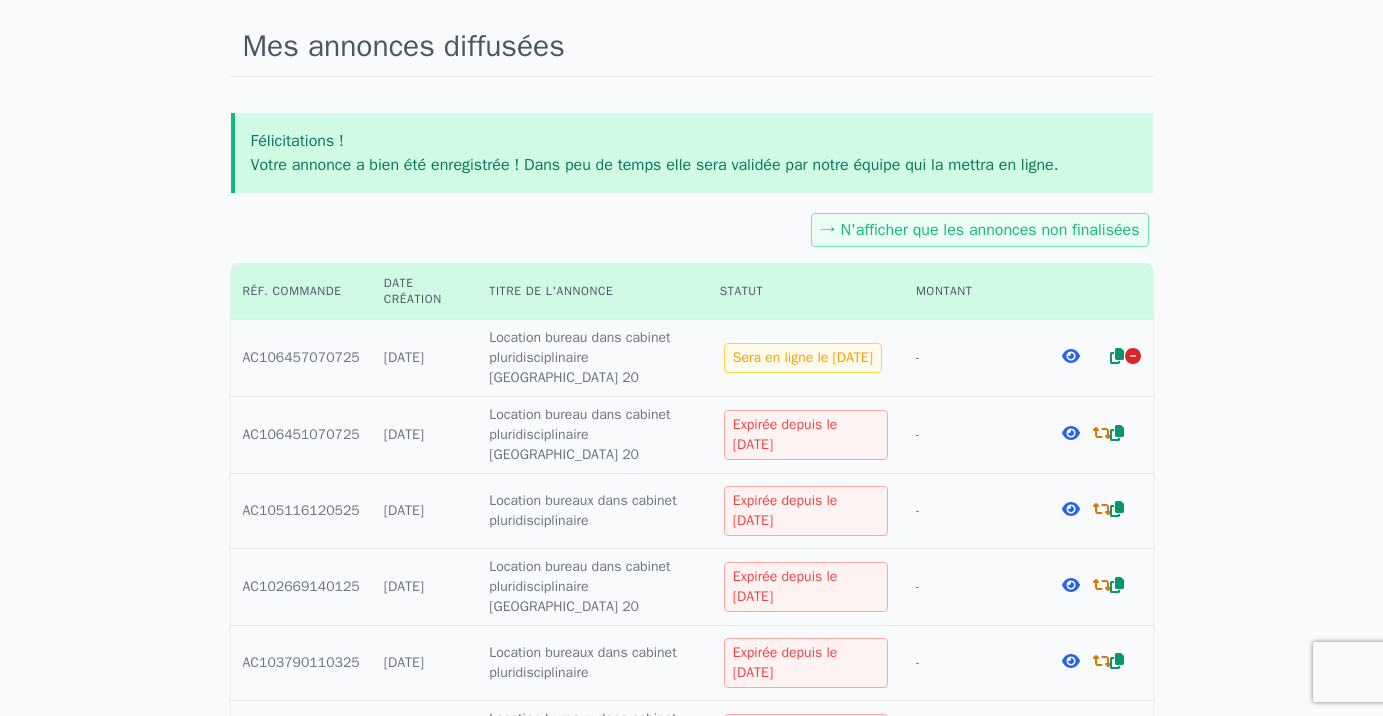 scroll, scrollTop: 0, scrollLeft: 0, axis: both 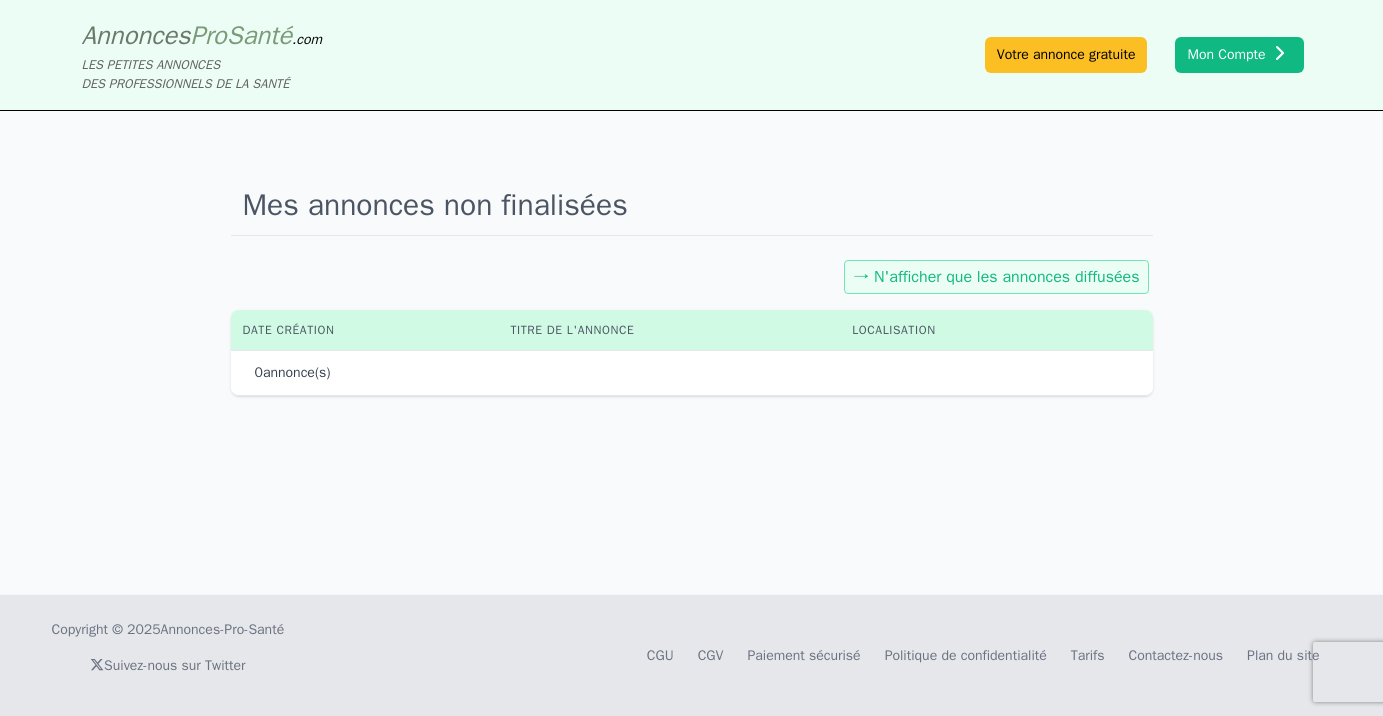 click on "→ N'afficher que les annonces diffusées" 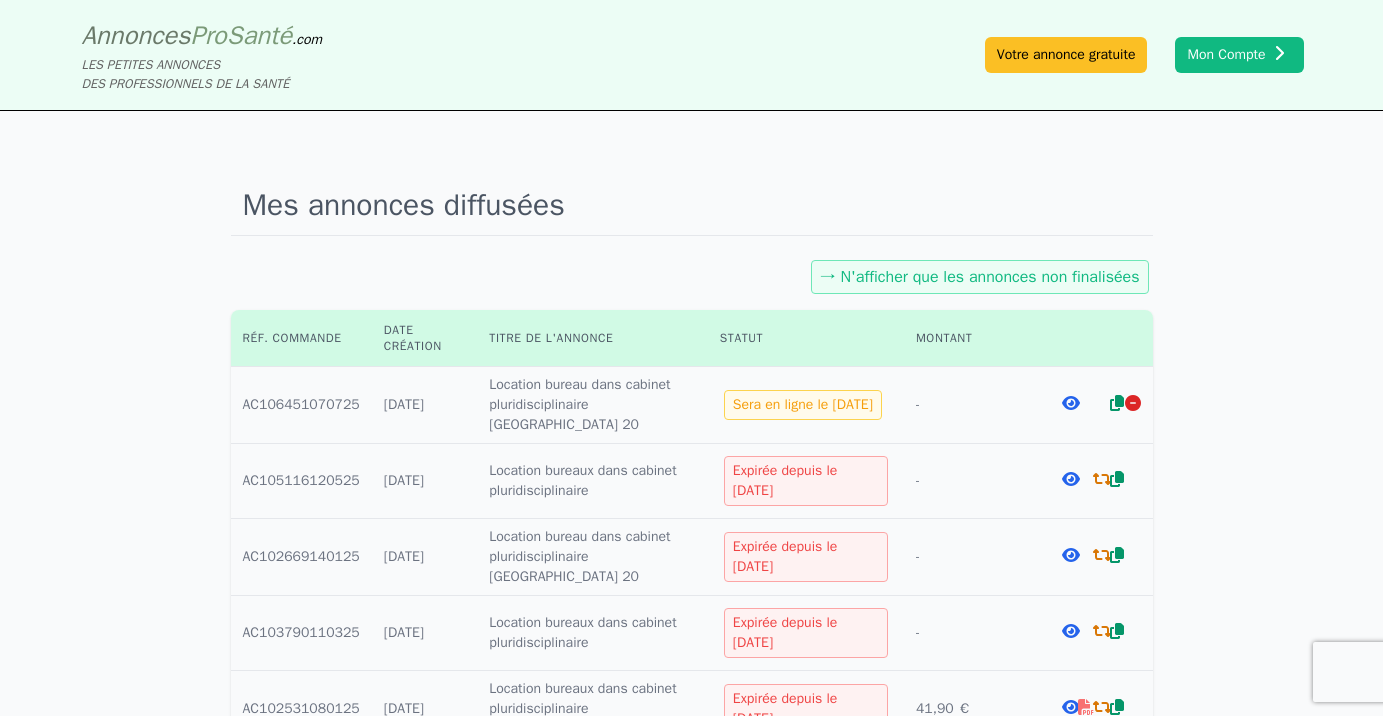 click 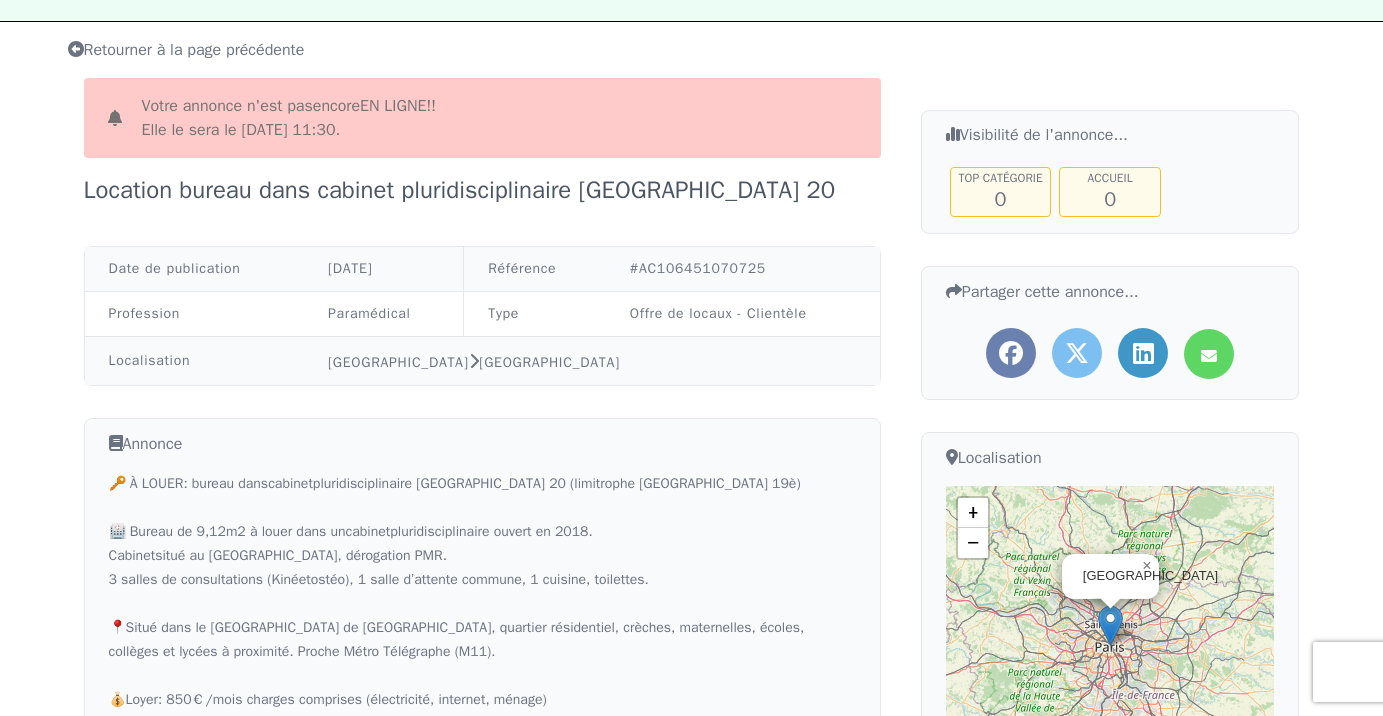 scroll, scrollTop: 0, scrollLeft: 0, axis: both 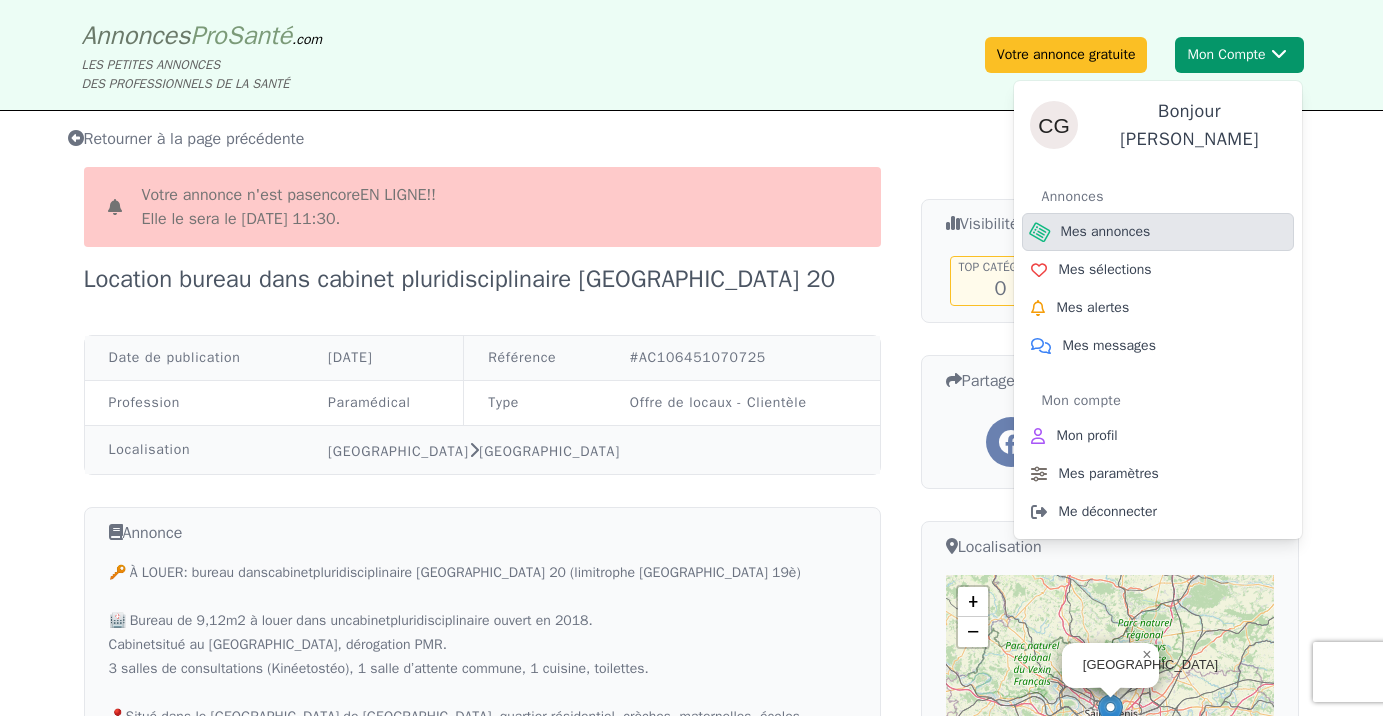 click on "Mes annonces" at bounding box center [1106, 232] 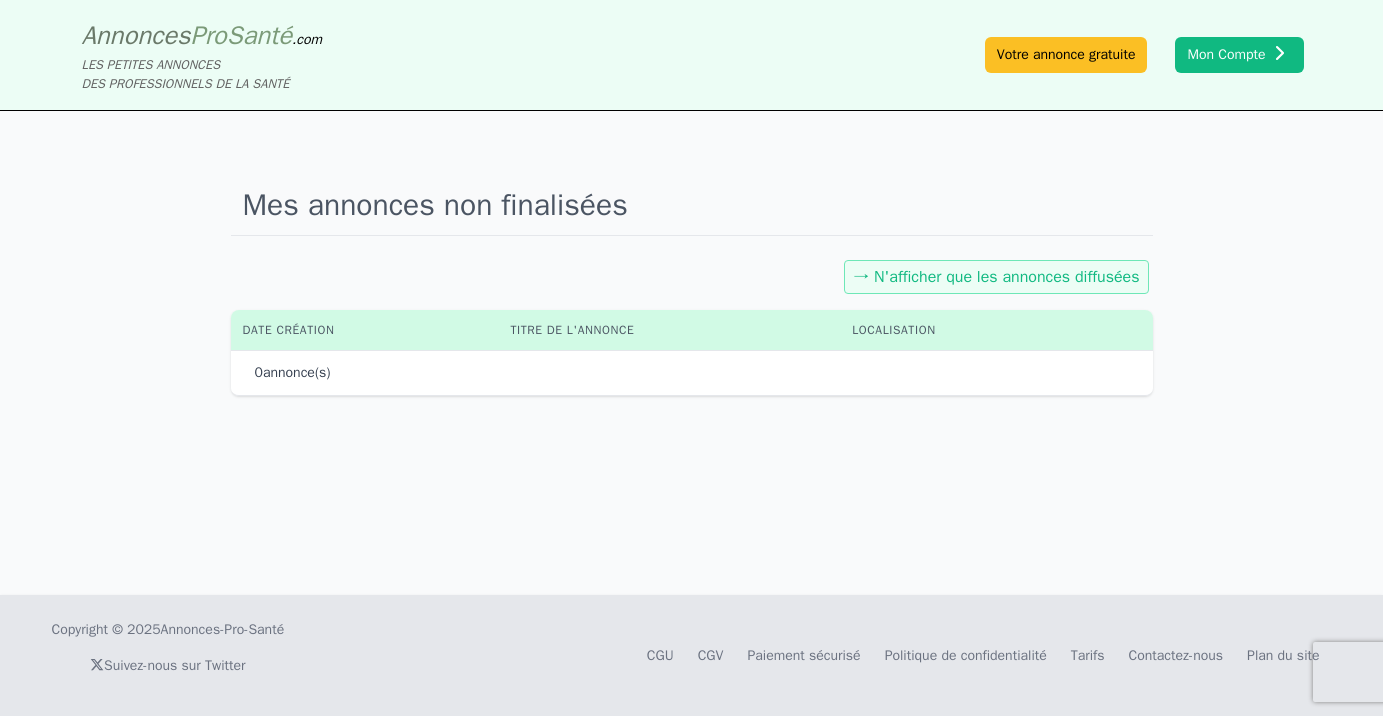 click on "→ N'afficher que les annonces diffusées" 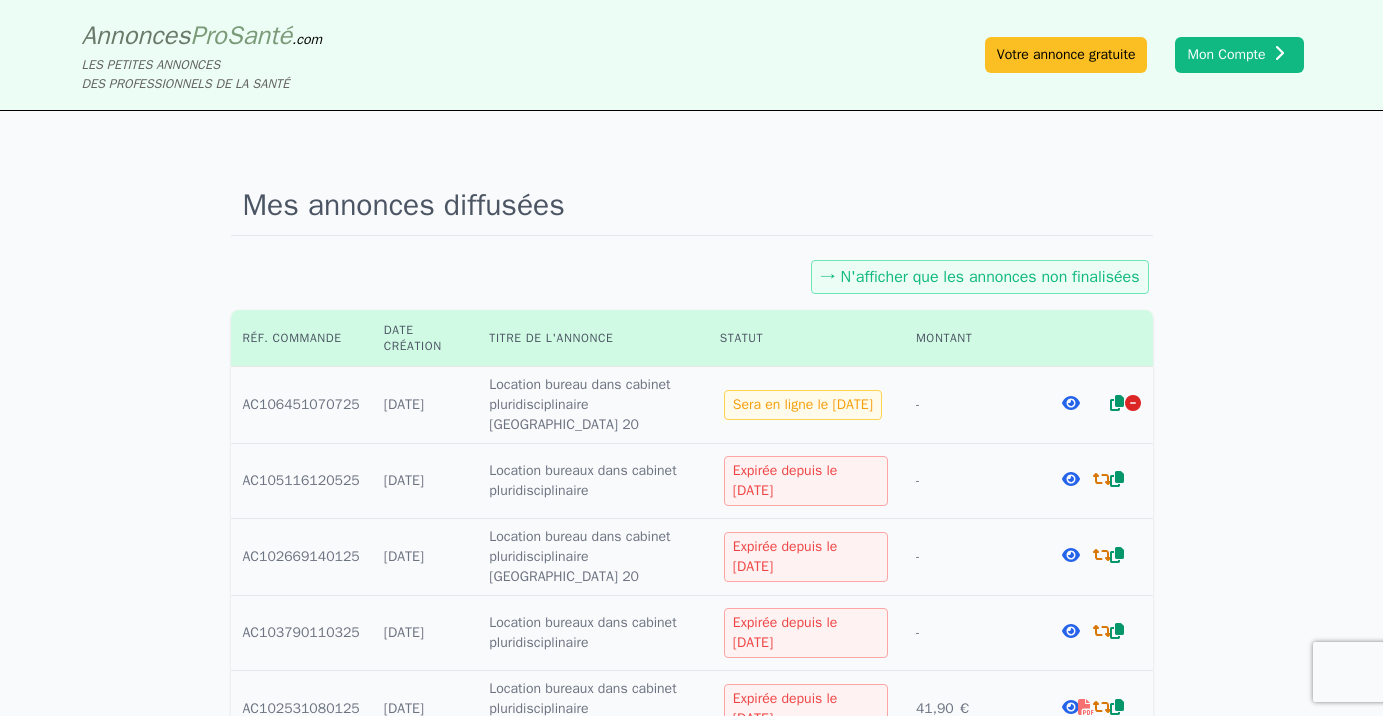 click 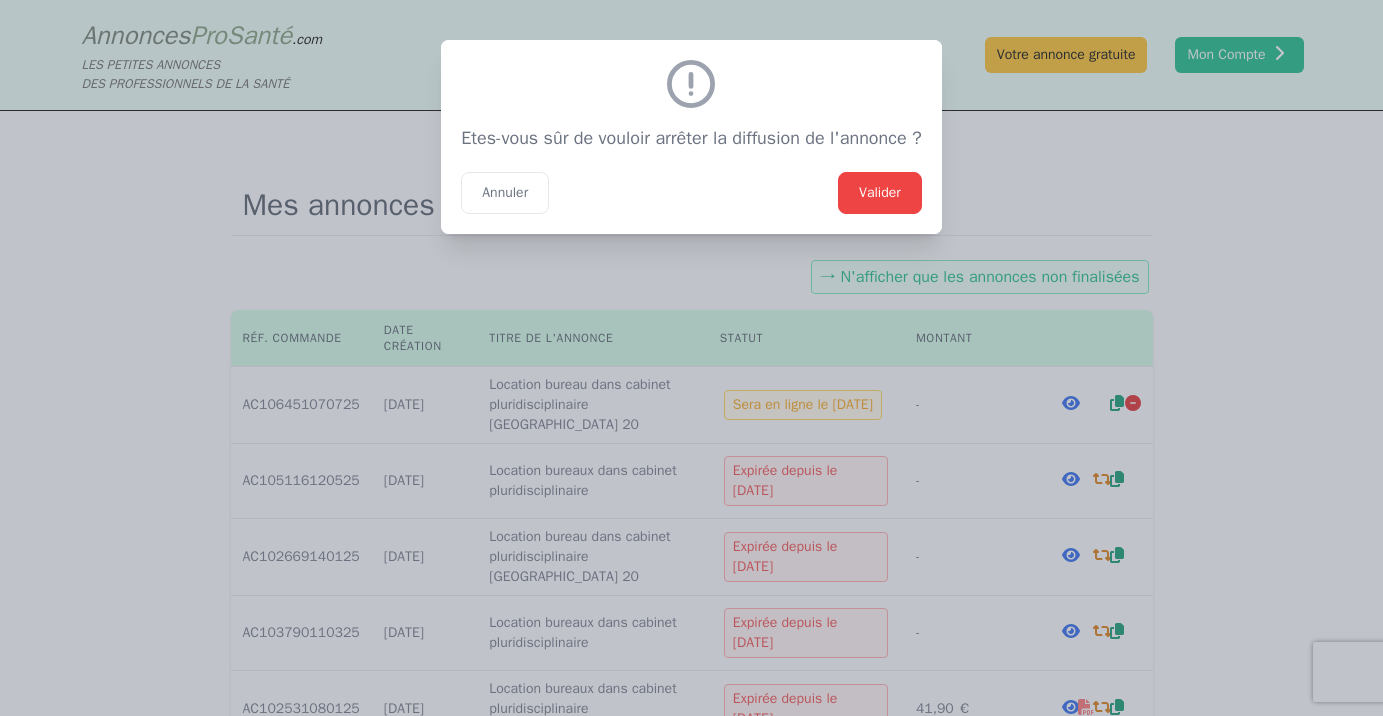 click on "Valider" at bounding box center [880, 193] 